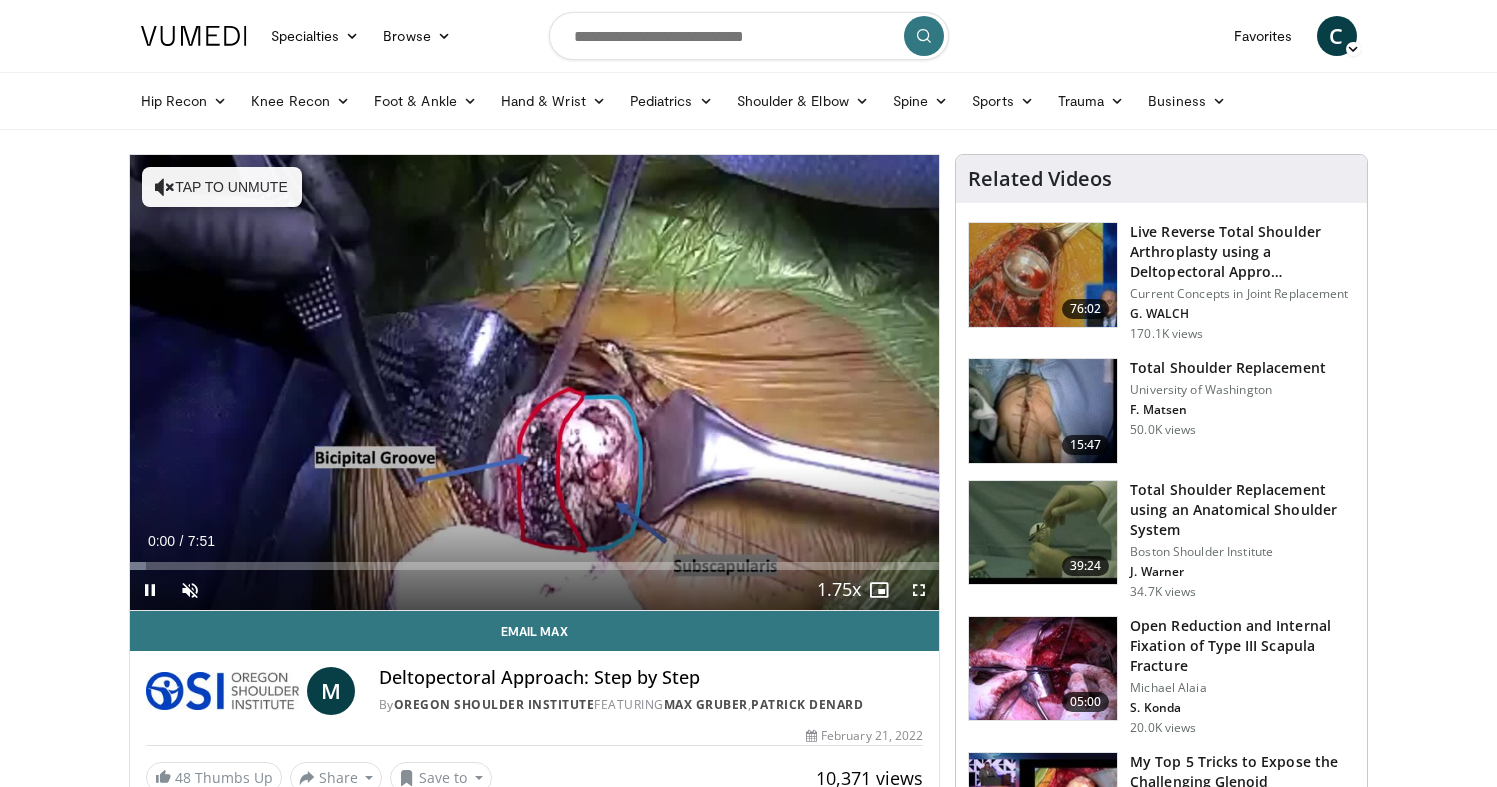 scroll, scrollTop: 0, scrollLeft: 0, axis: both 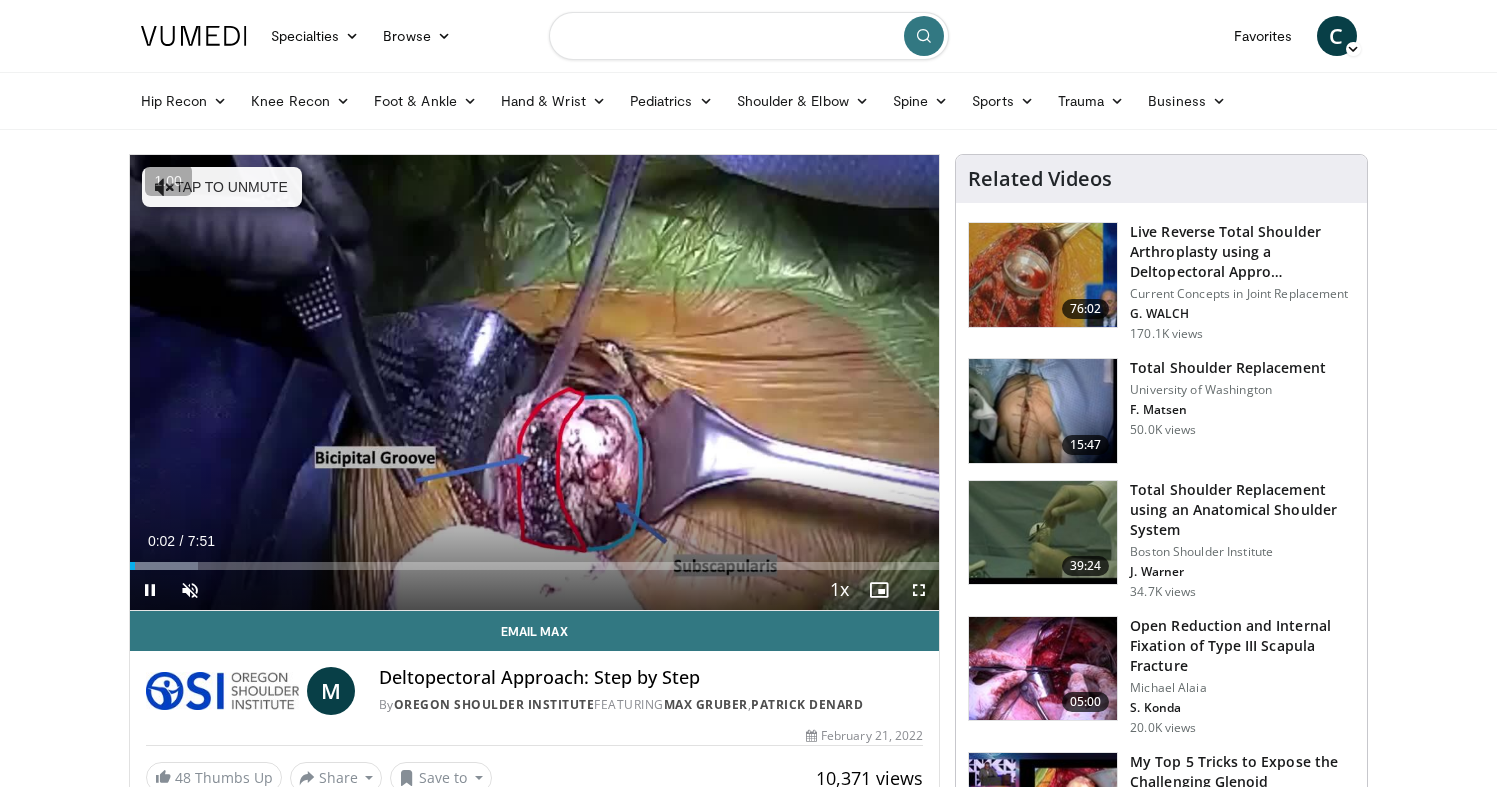 click at bounding box center [749, 36] 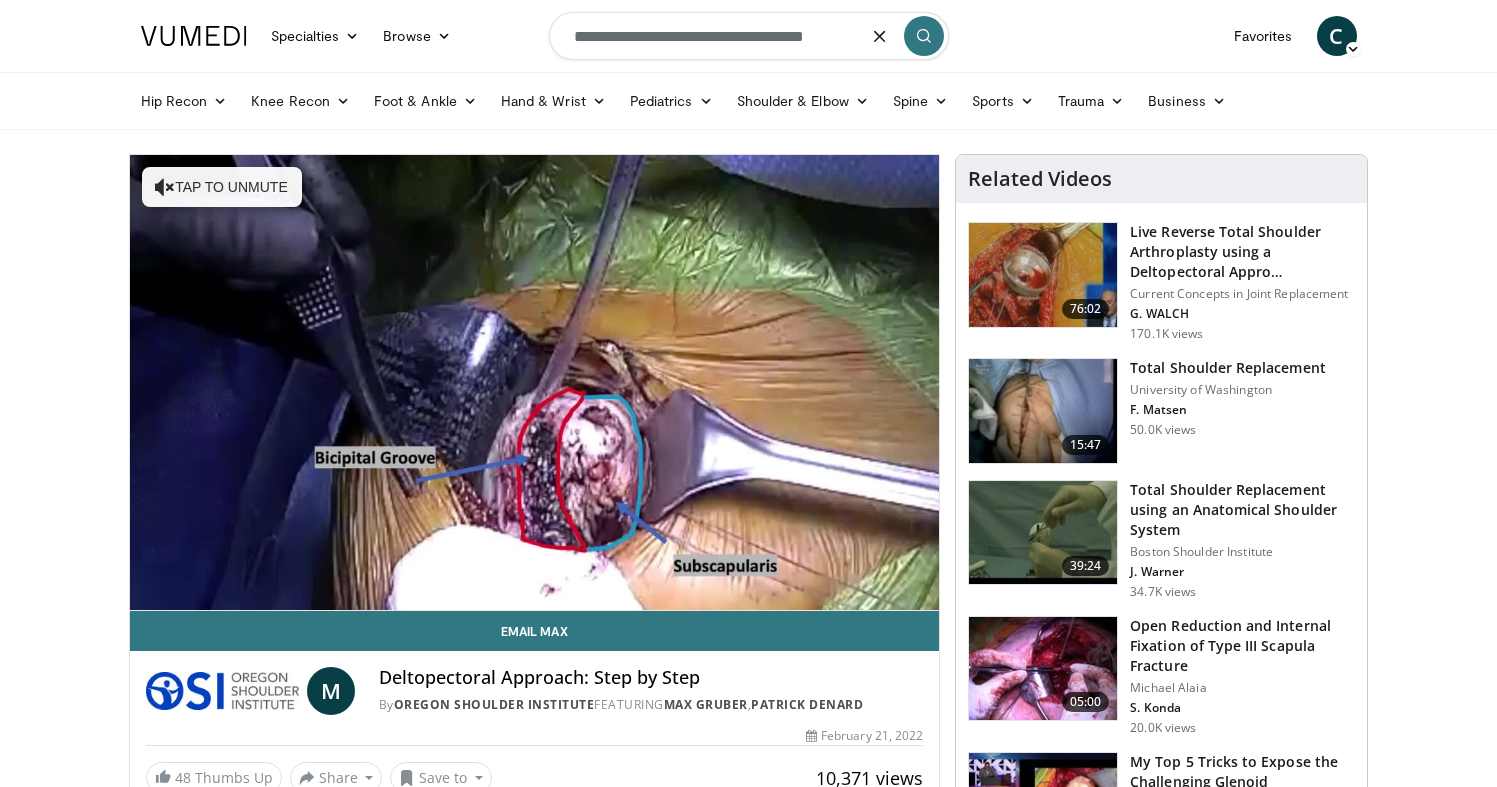 type on "**********" 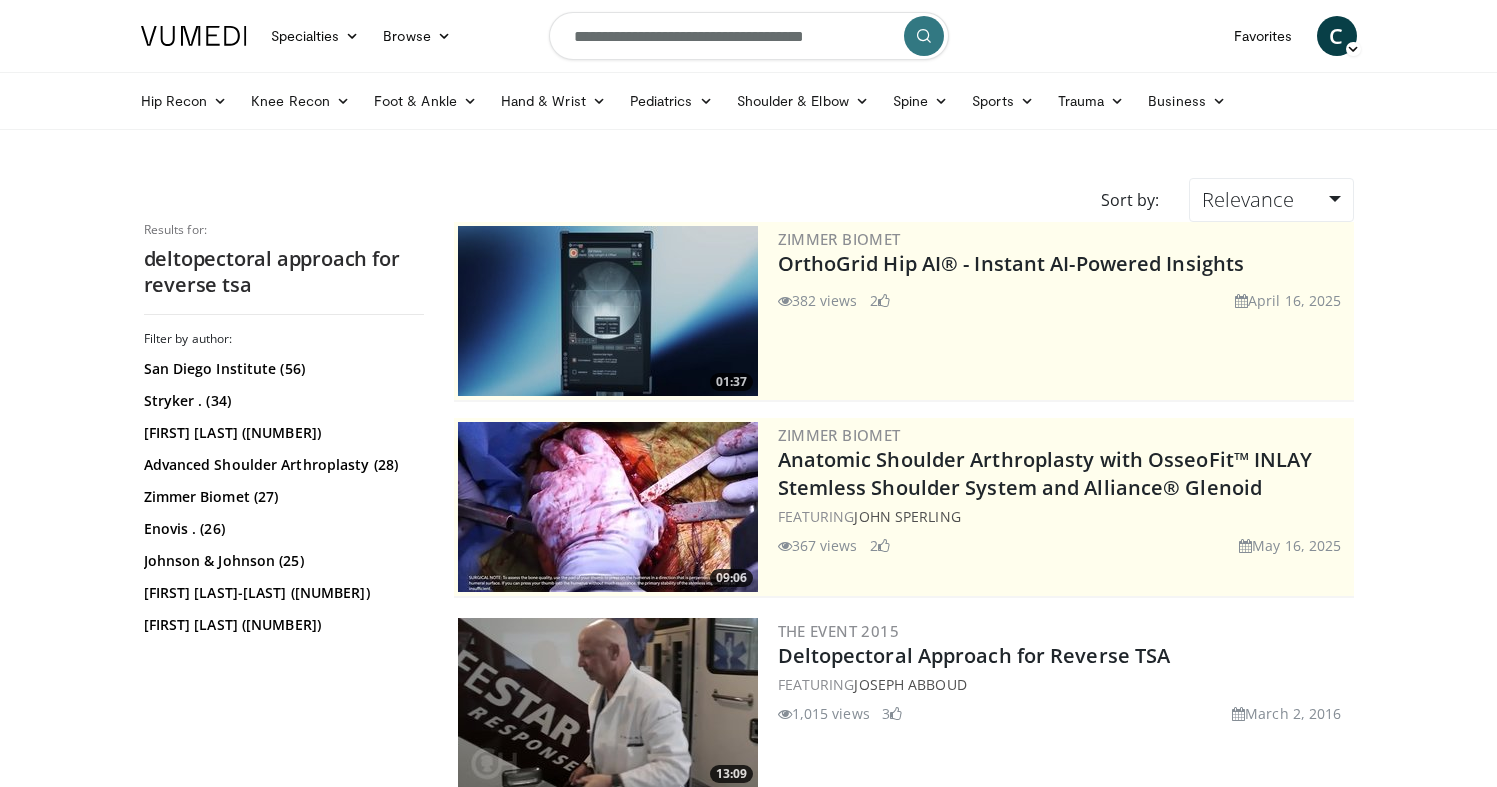 scroll, scrollTop: 0, scrollLeft: 0, axis: both 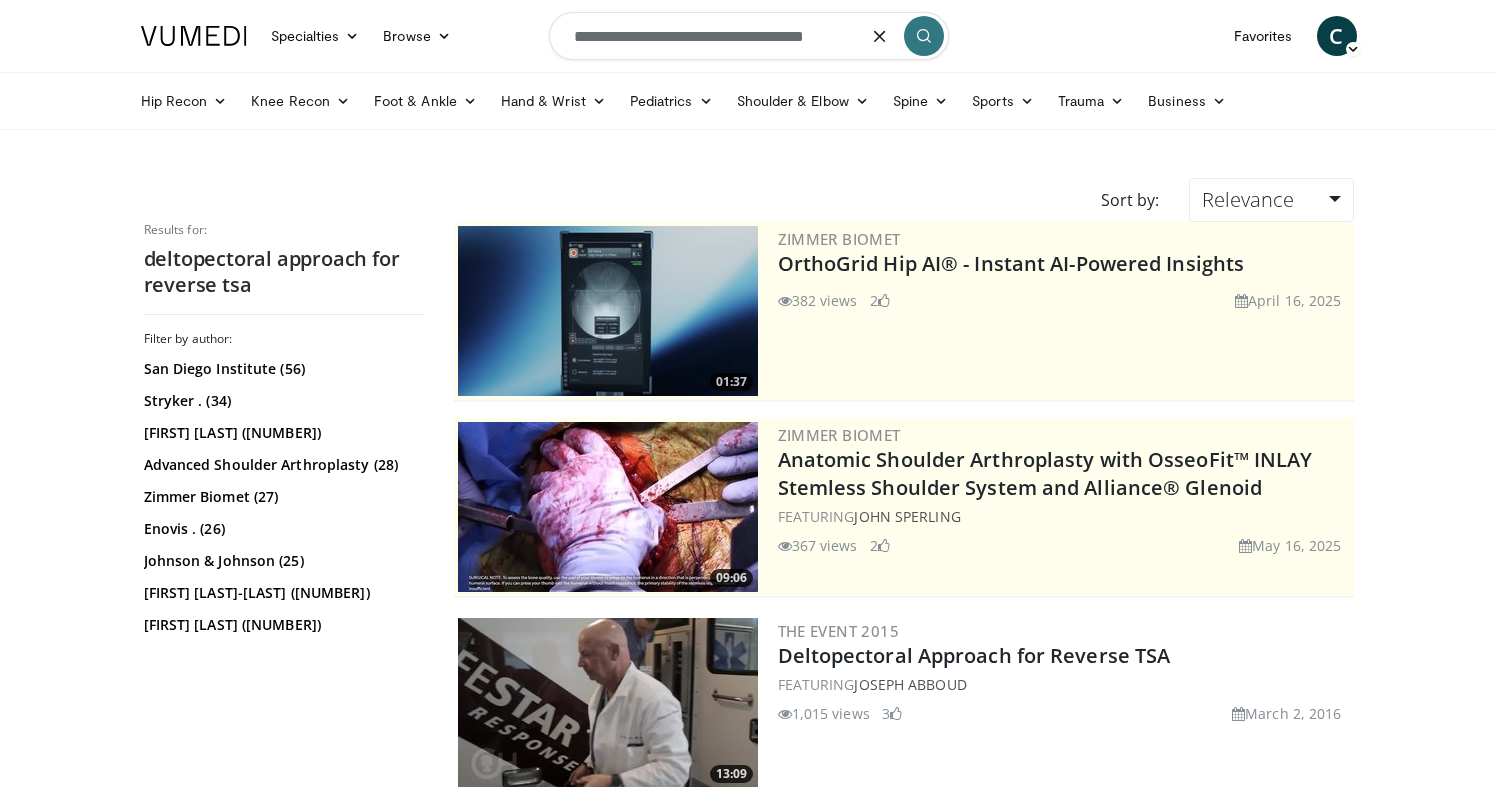 drag, startPoint x: 859, startPoint y: 40, endPoint x: 747, endPoint y: 40, distance: 112 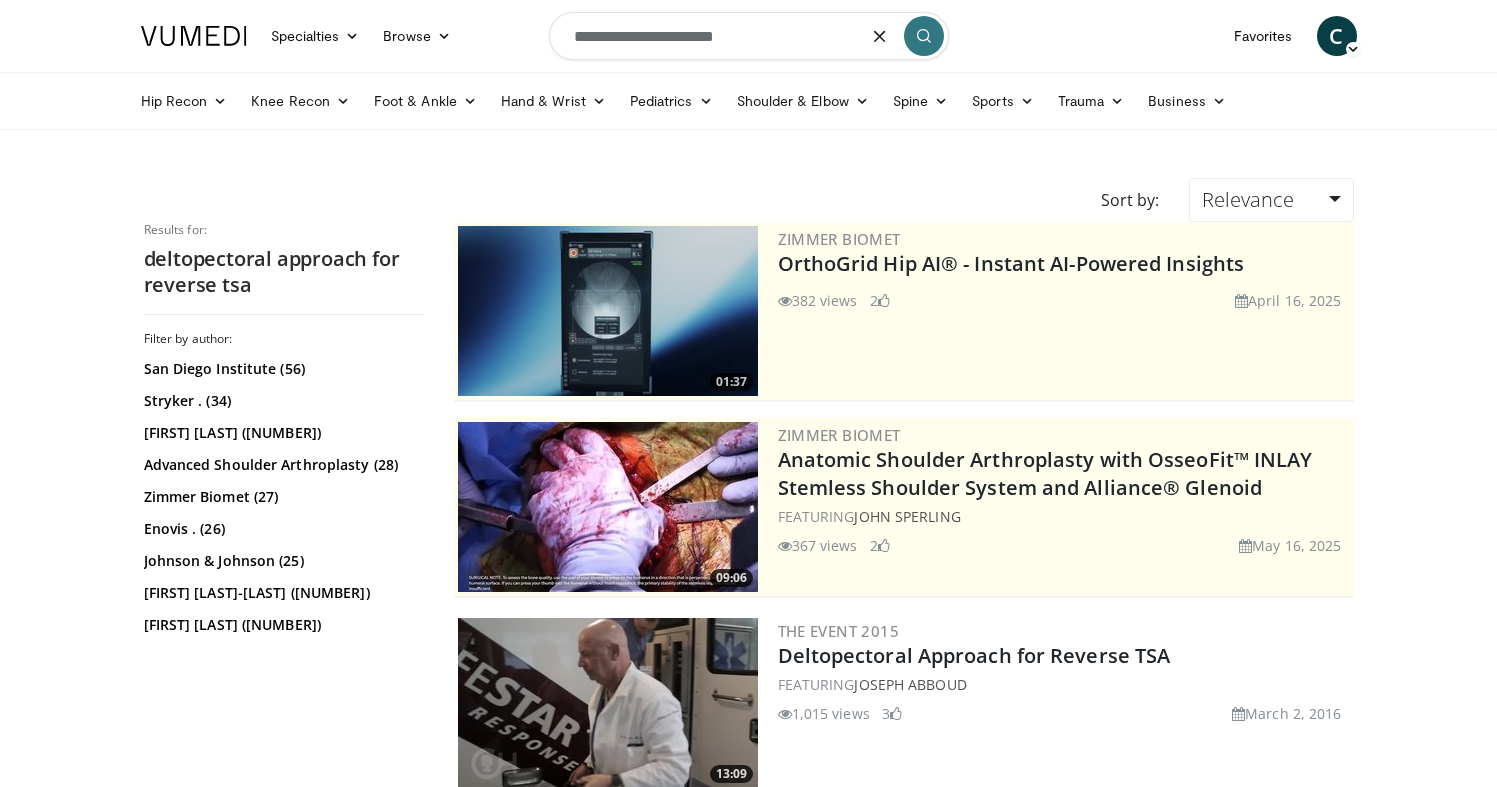 type on "**********" 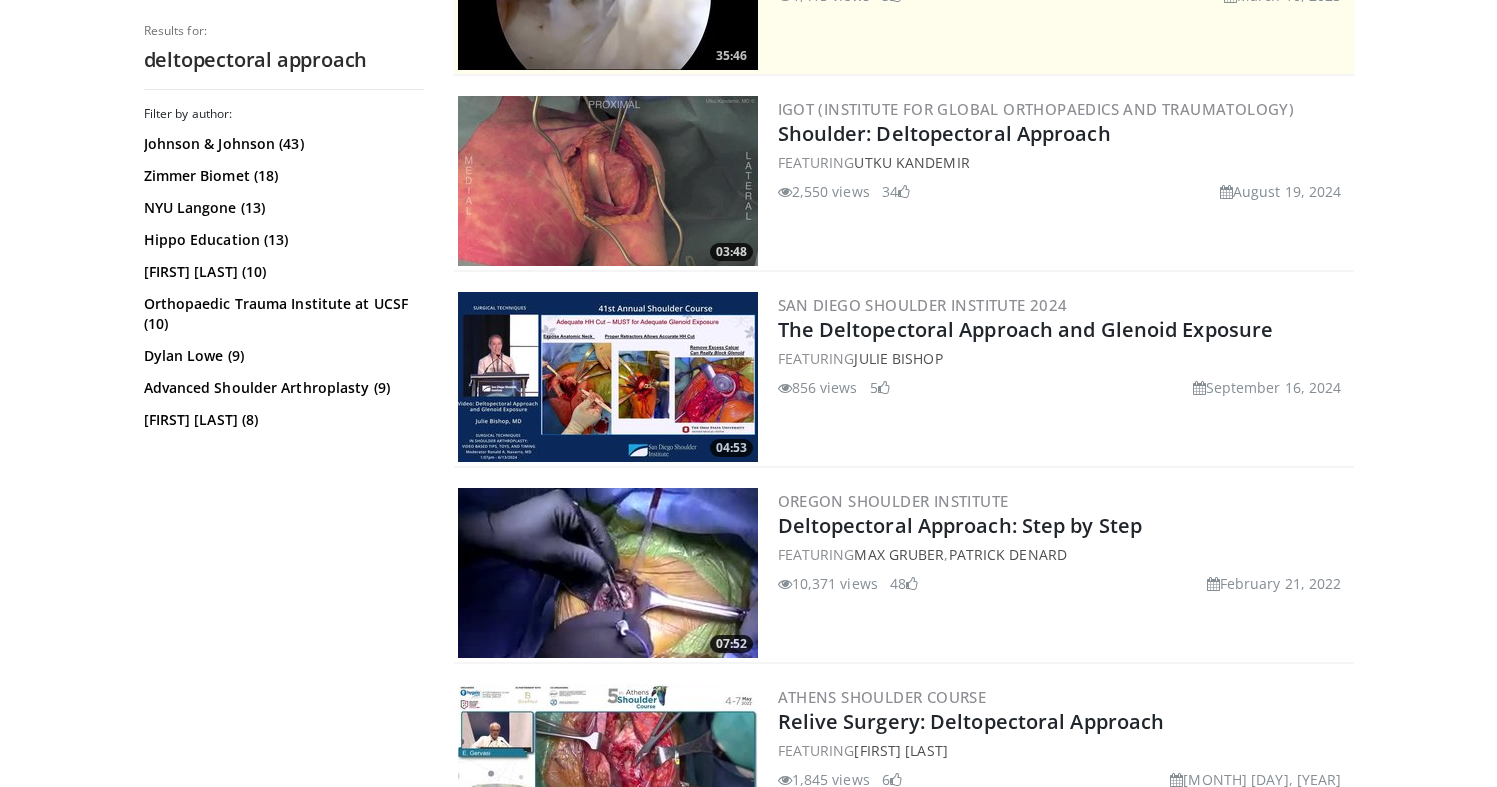 scroll, scrollTop: 580, scrollLeft: 0, axis: vertical 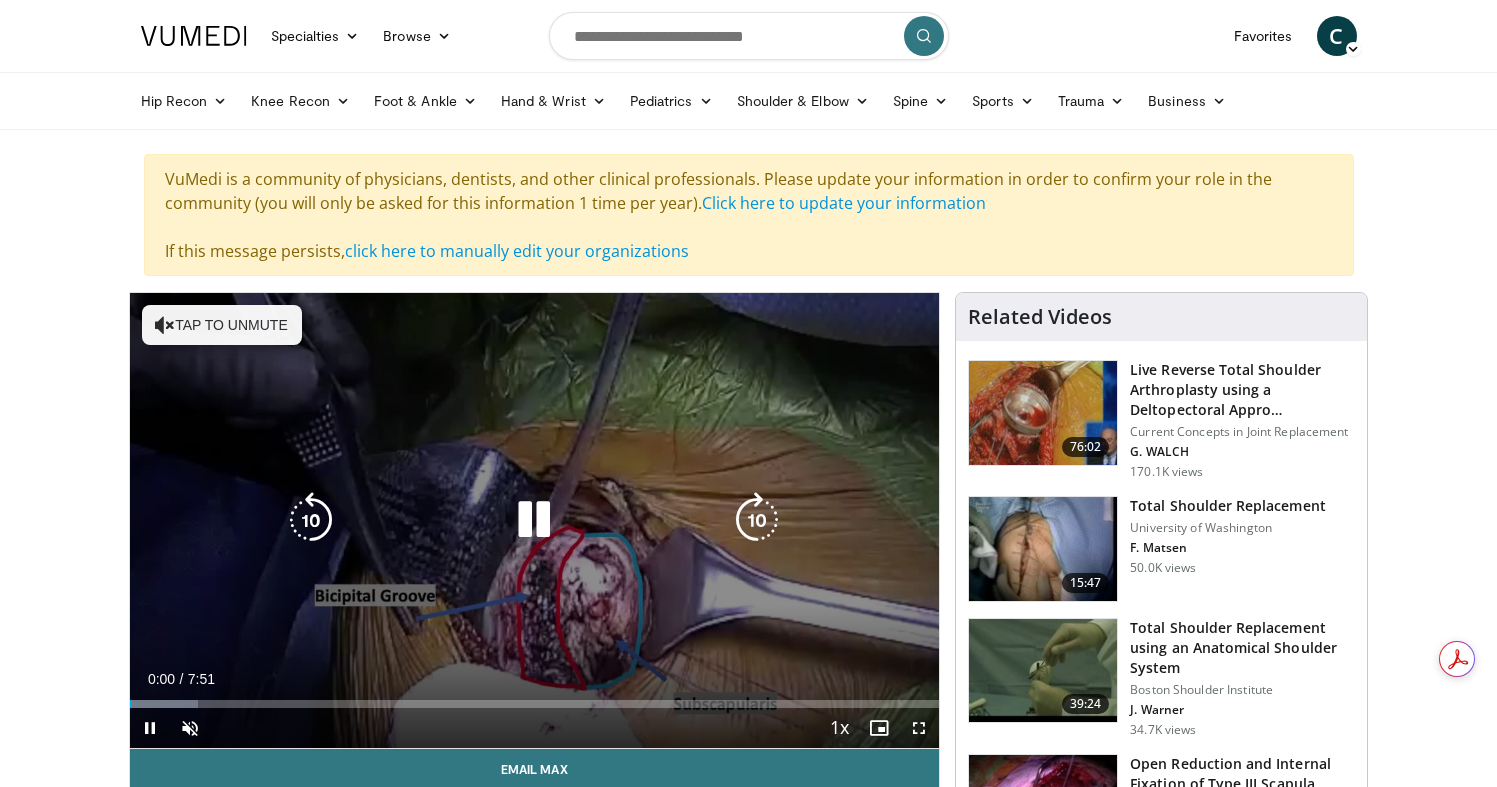 click on "Tap to unmute" at bounding box center [222, 325] 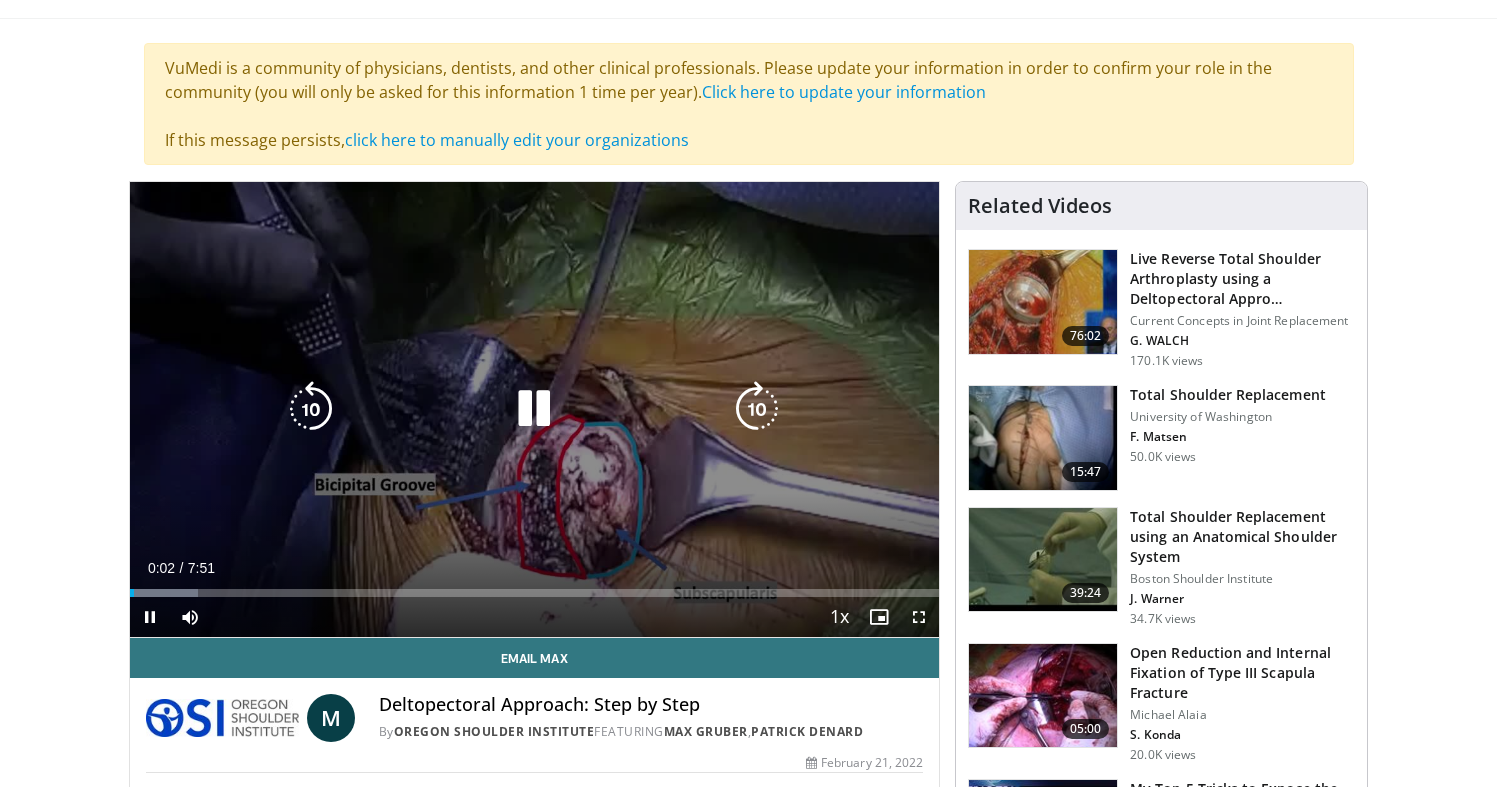 scroll, scrollTop: 145, scrollLeft: 0, axis: vertical 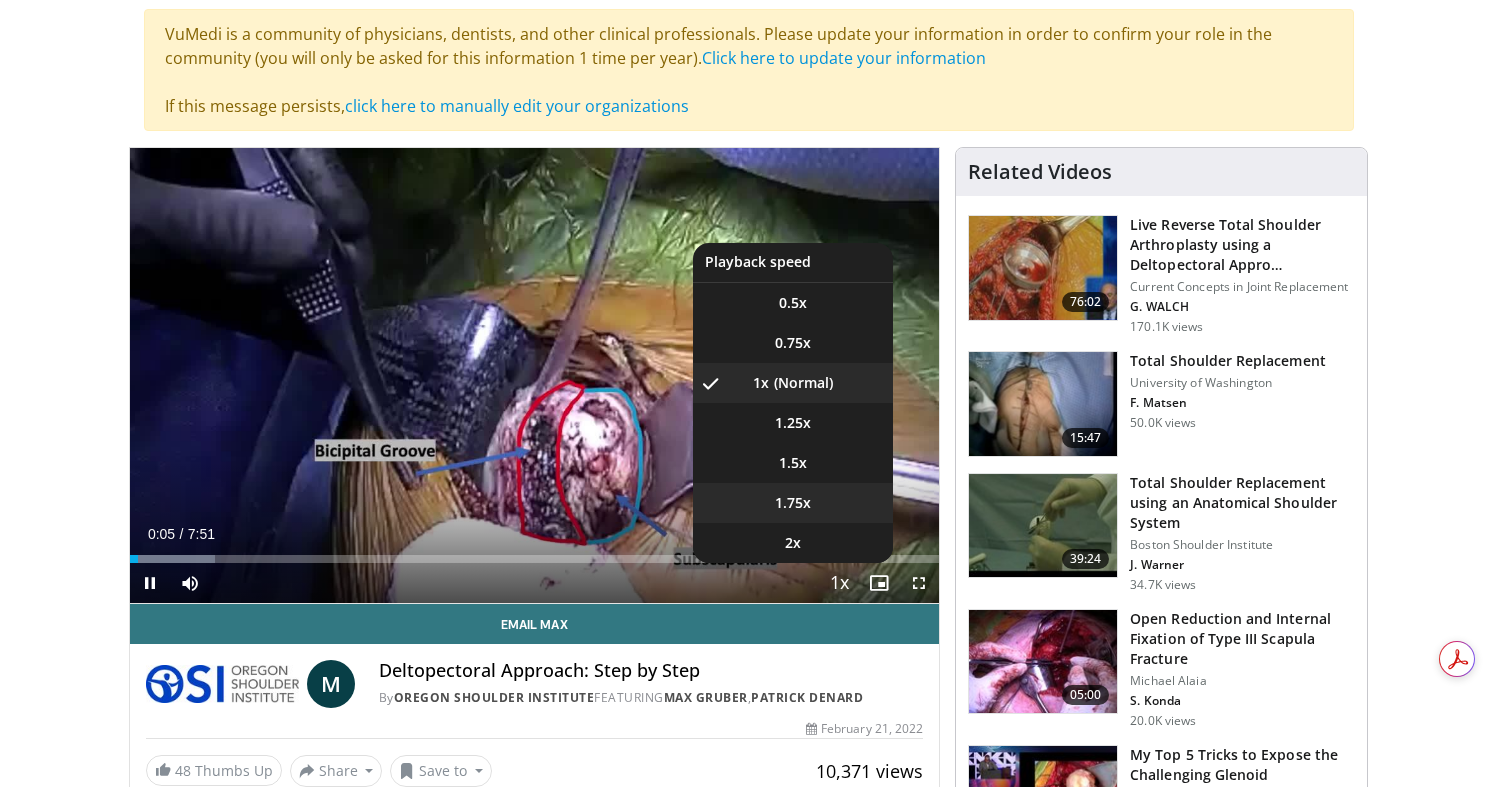 click on "1.75x" at bounding box center [793, 503] 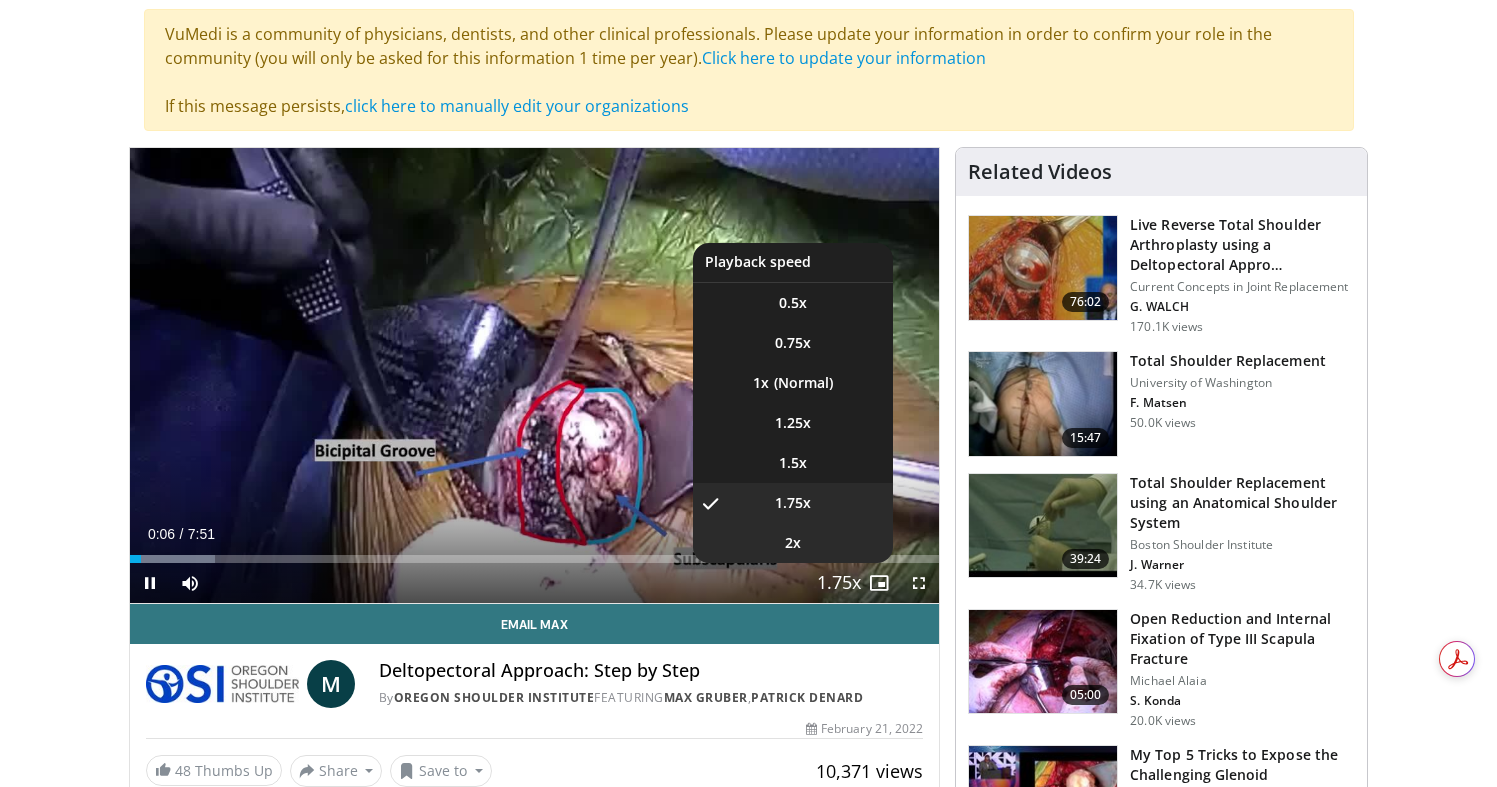 click on "2x" at bounding box center (793, 543) 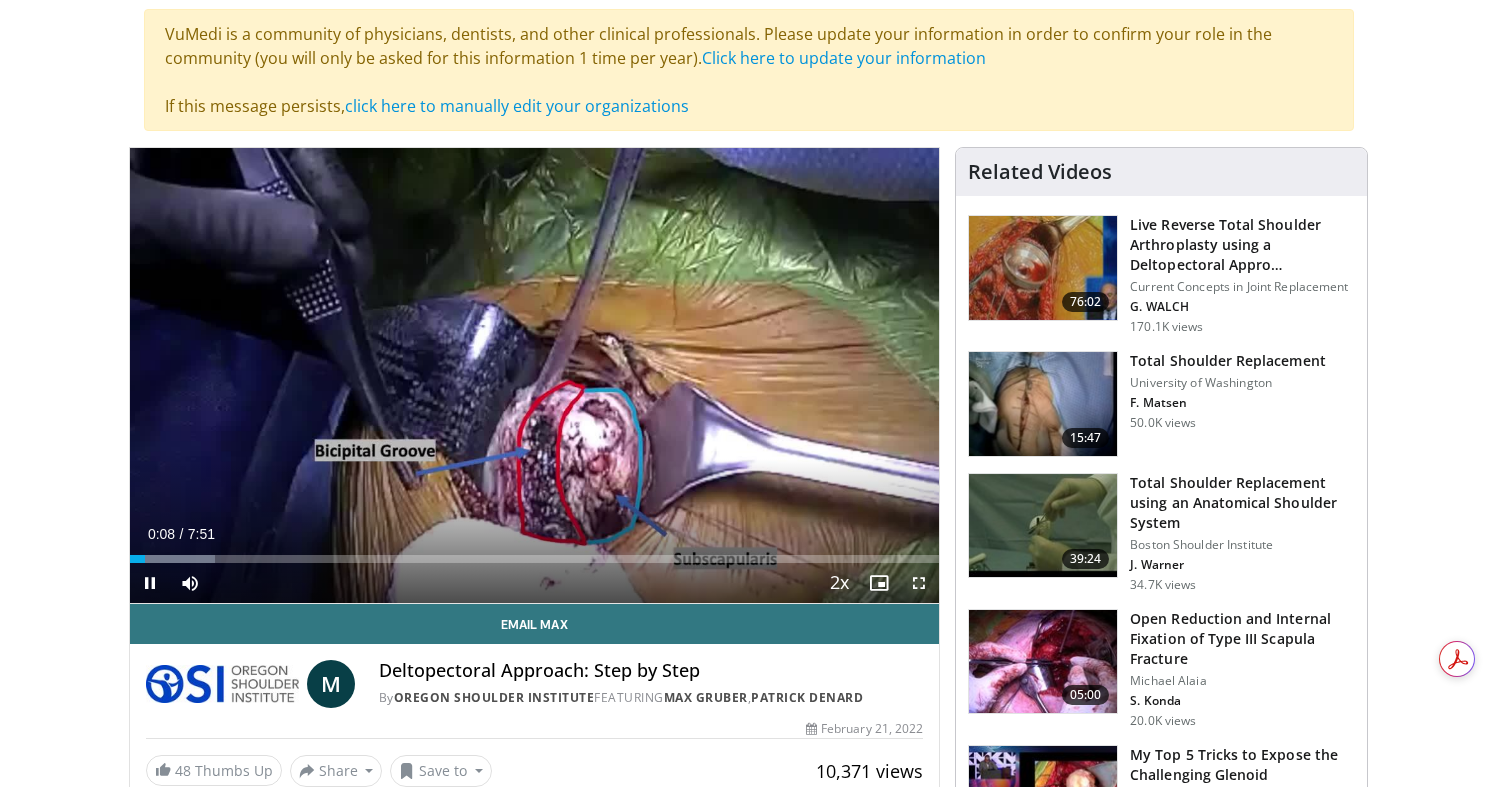click at bounding box center (919, 583) 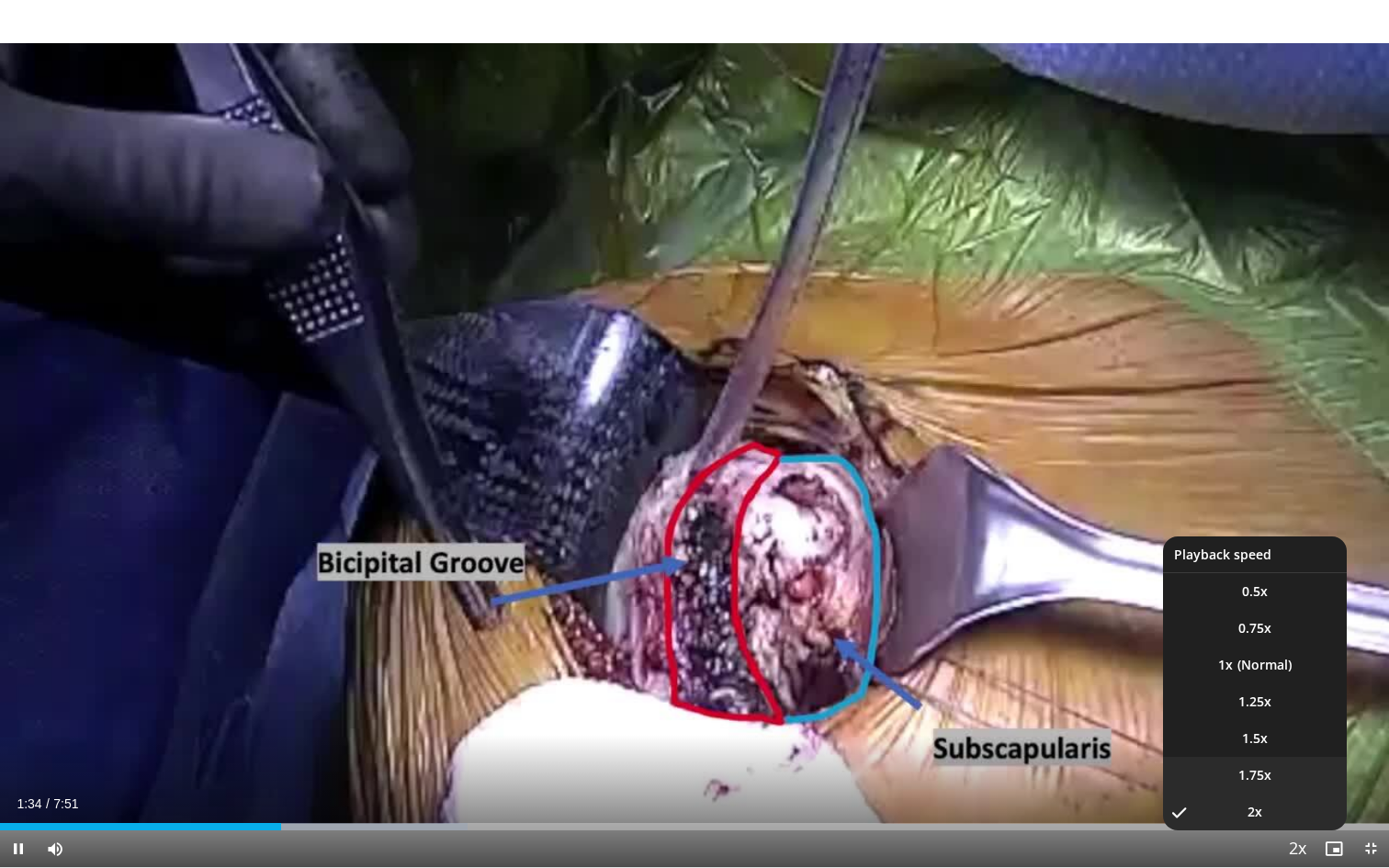 click on "1.75x" at bounding box center (1255, 775) 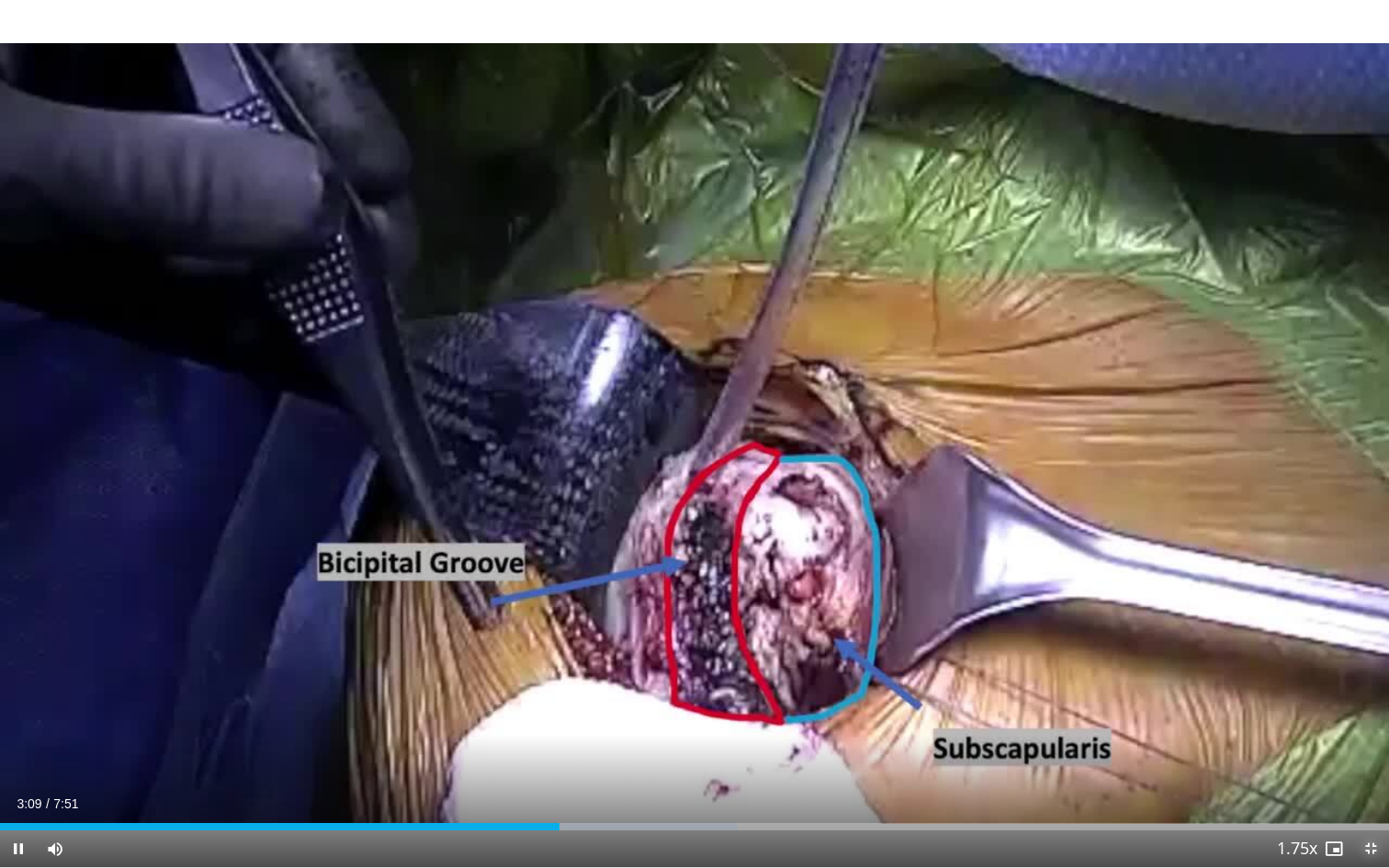 click at bounding box center [1371, 849] 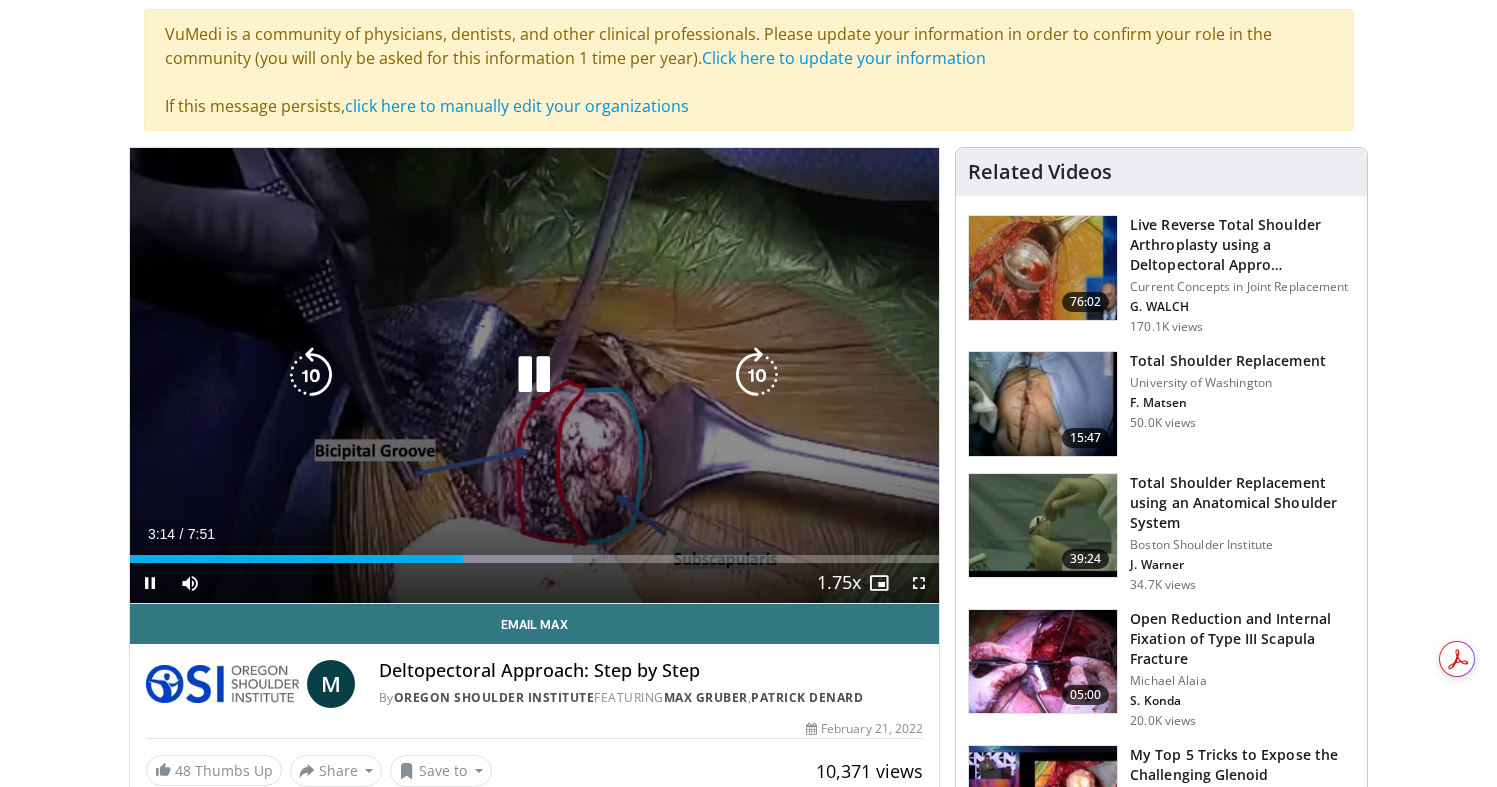 click at bounding box center [534, 375] 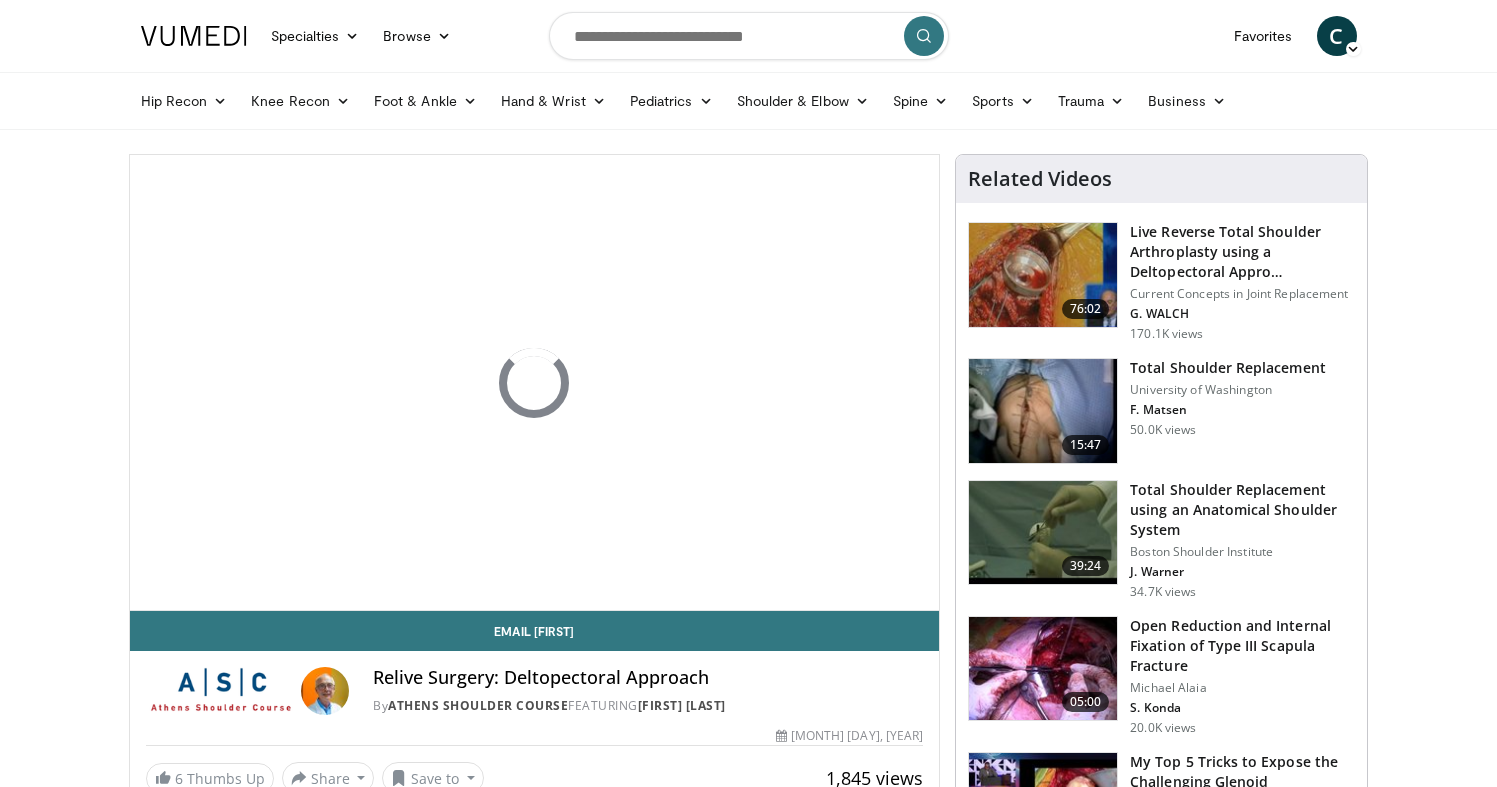 scroll, scrollTop: 0, scrollLeft: 0, axis: both 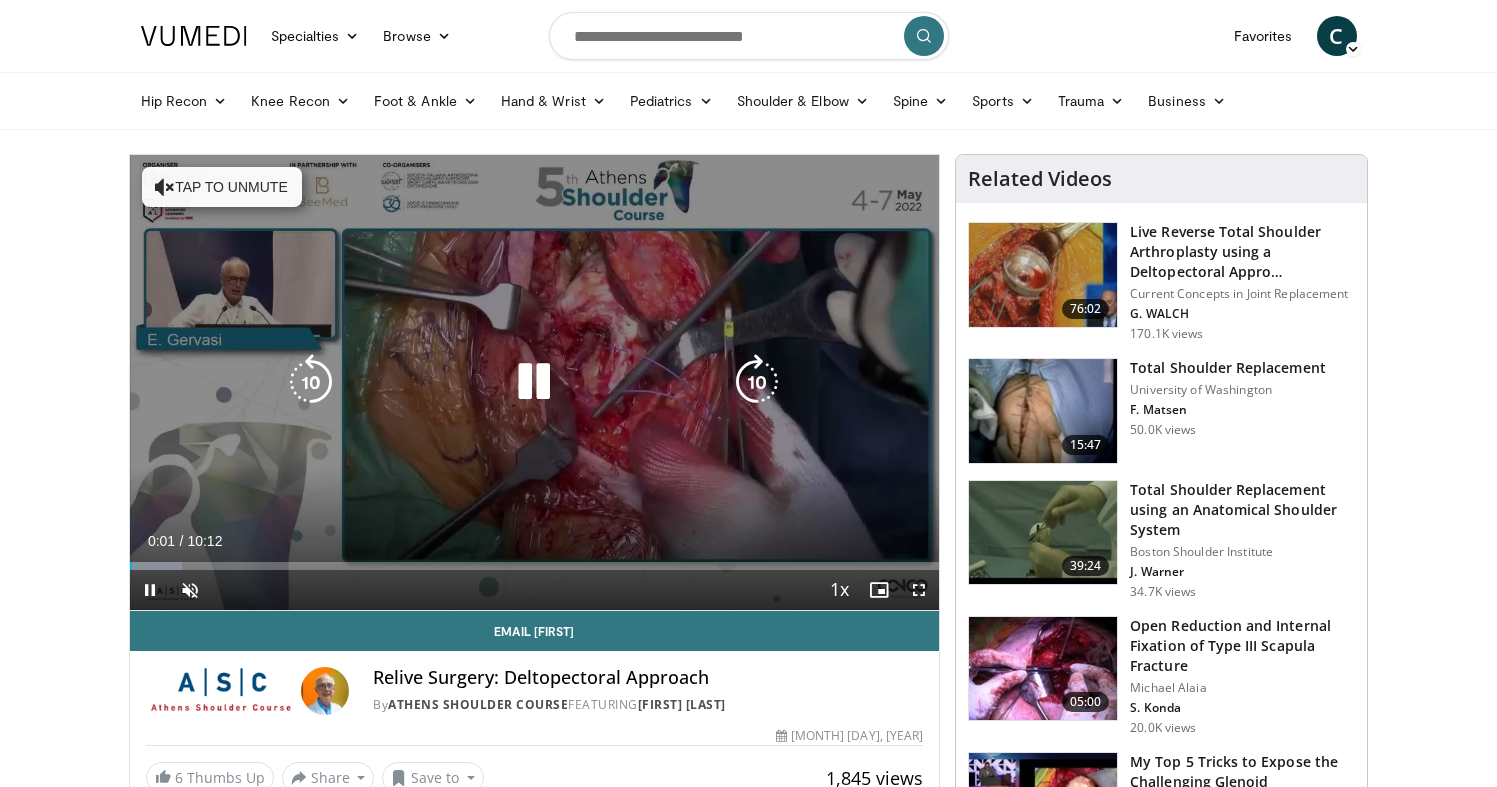 click on "Tap to unmute" at bounding box center (222, 187) 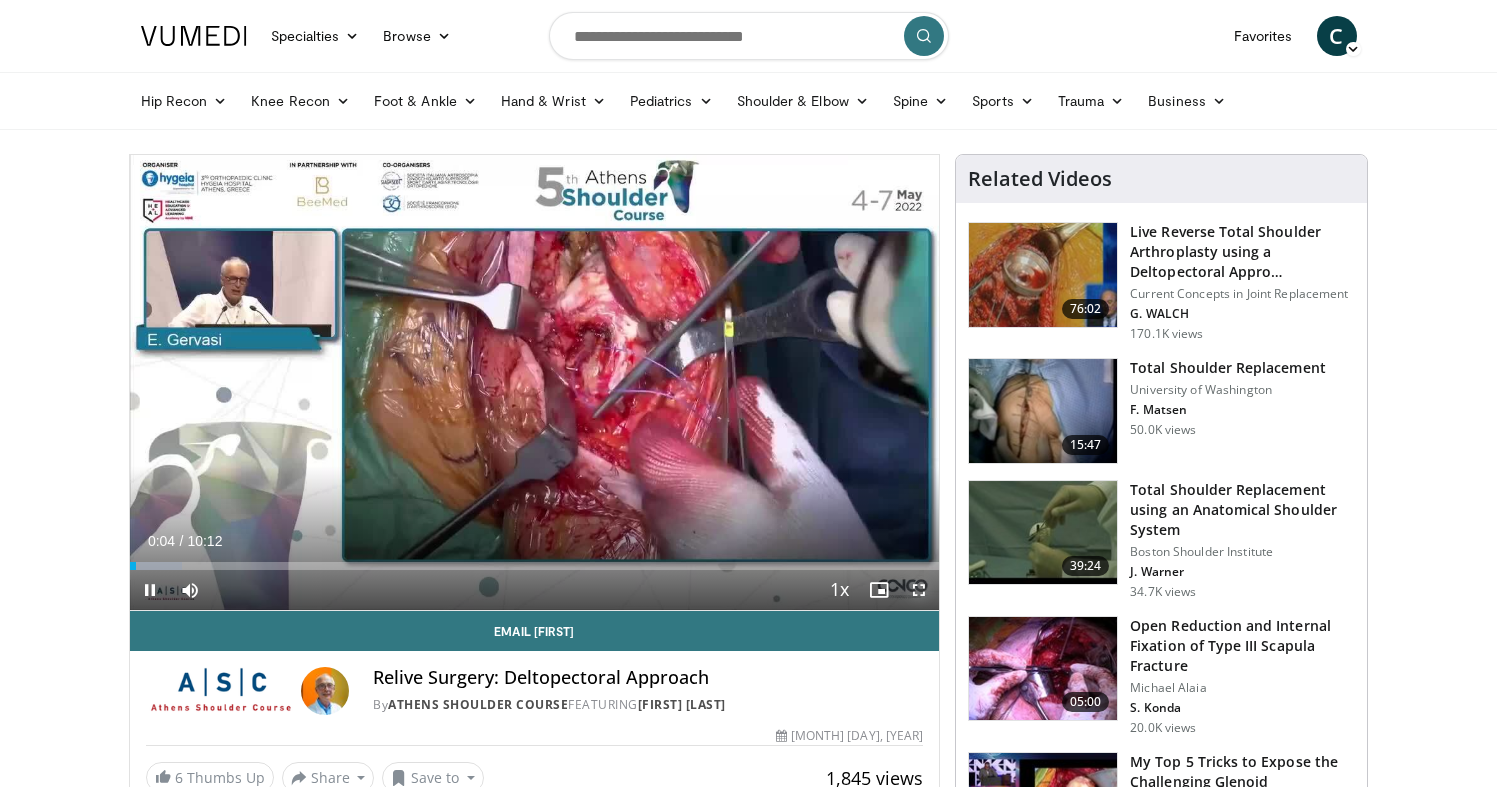 click at bounding box center [919, 590] 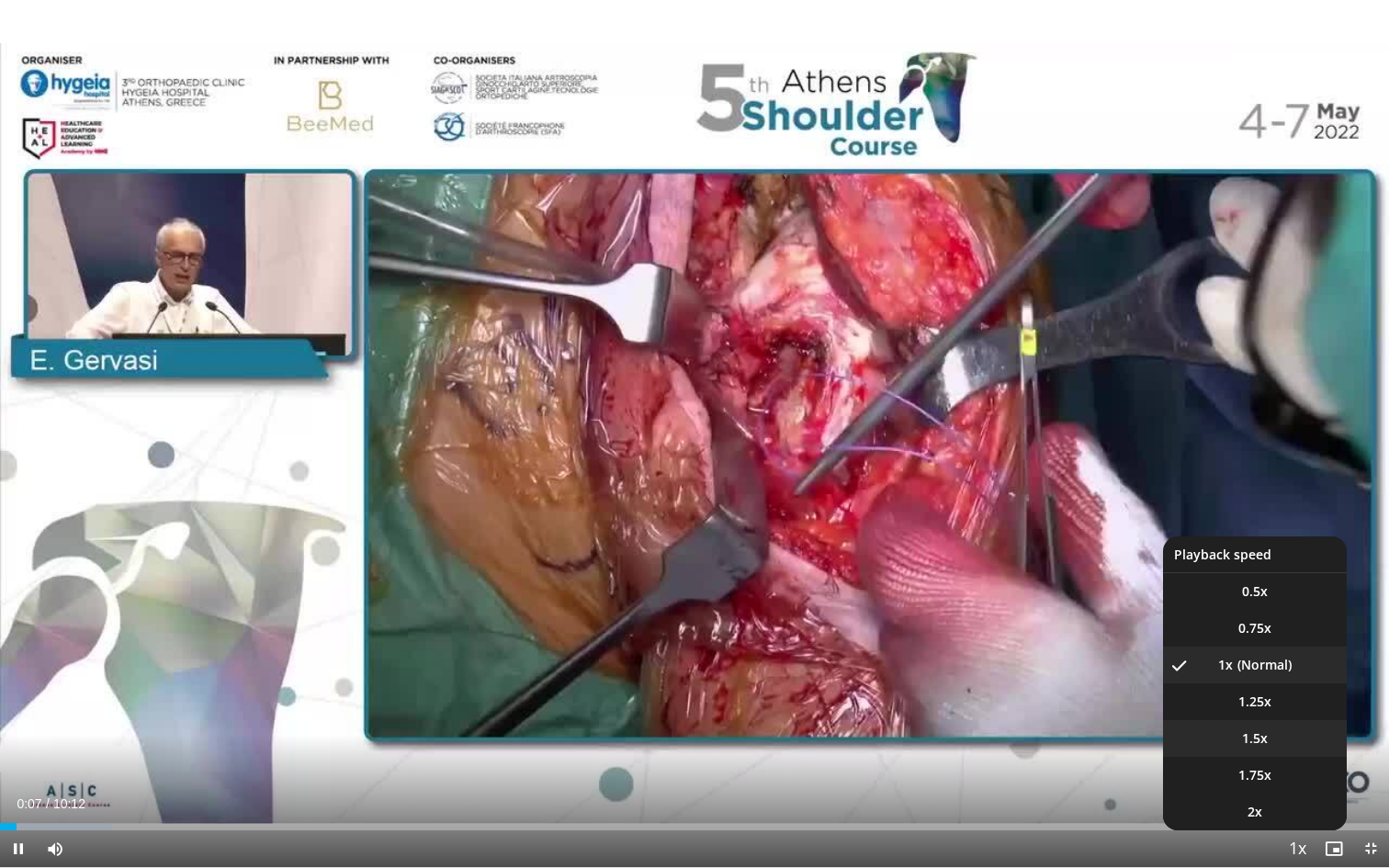 click on "1.5x" at bounding box center (1255, 738) 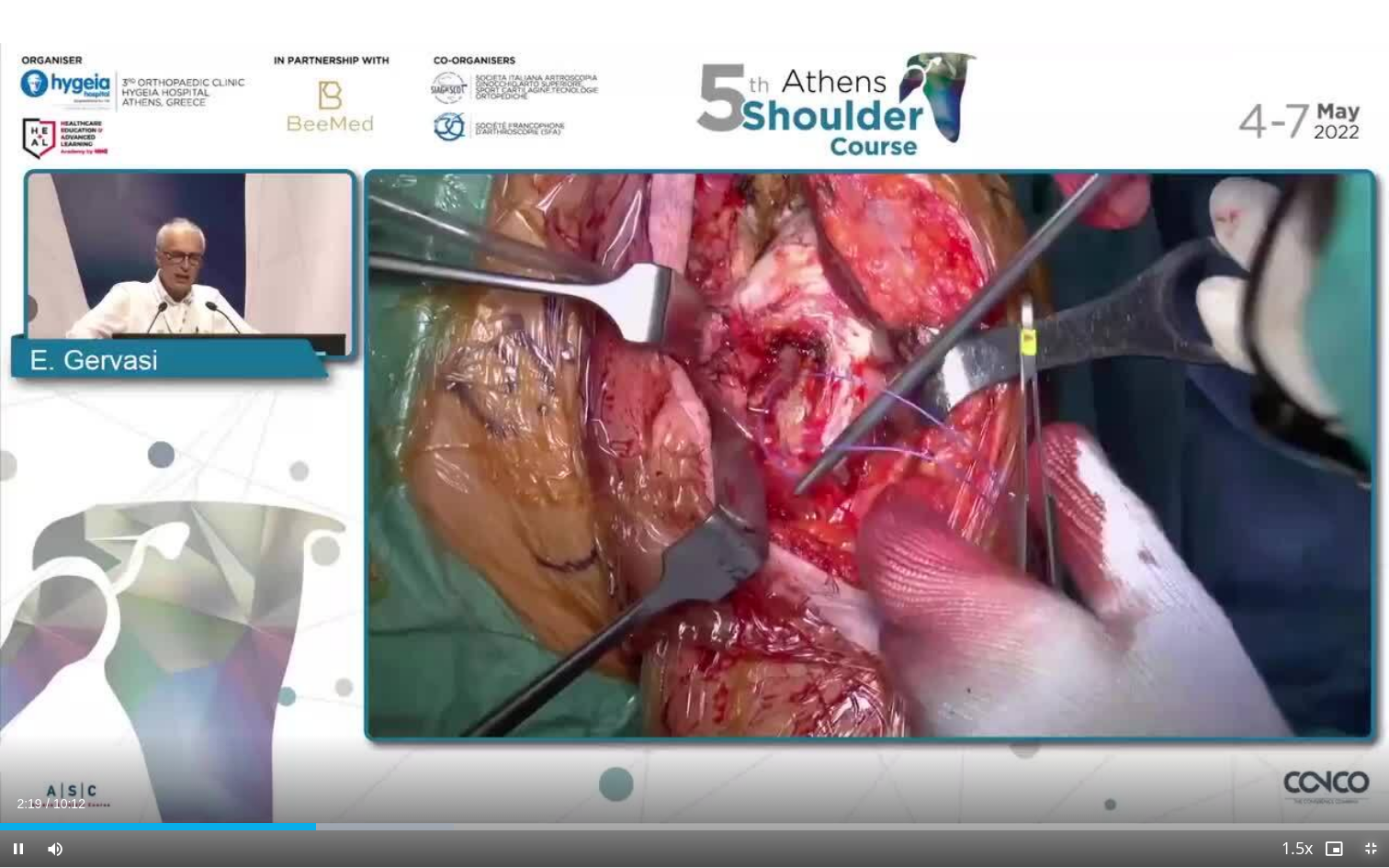 click at bounding box center (1371, 849) 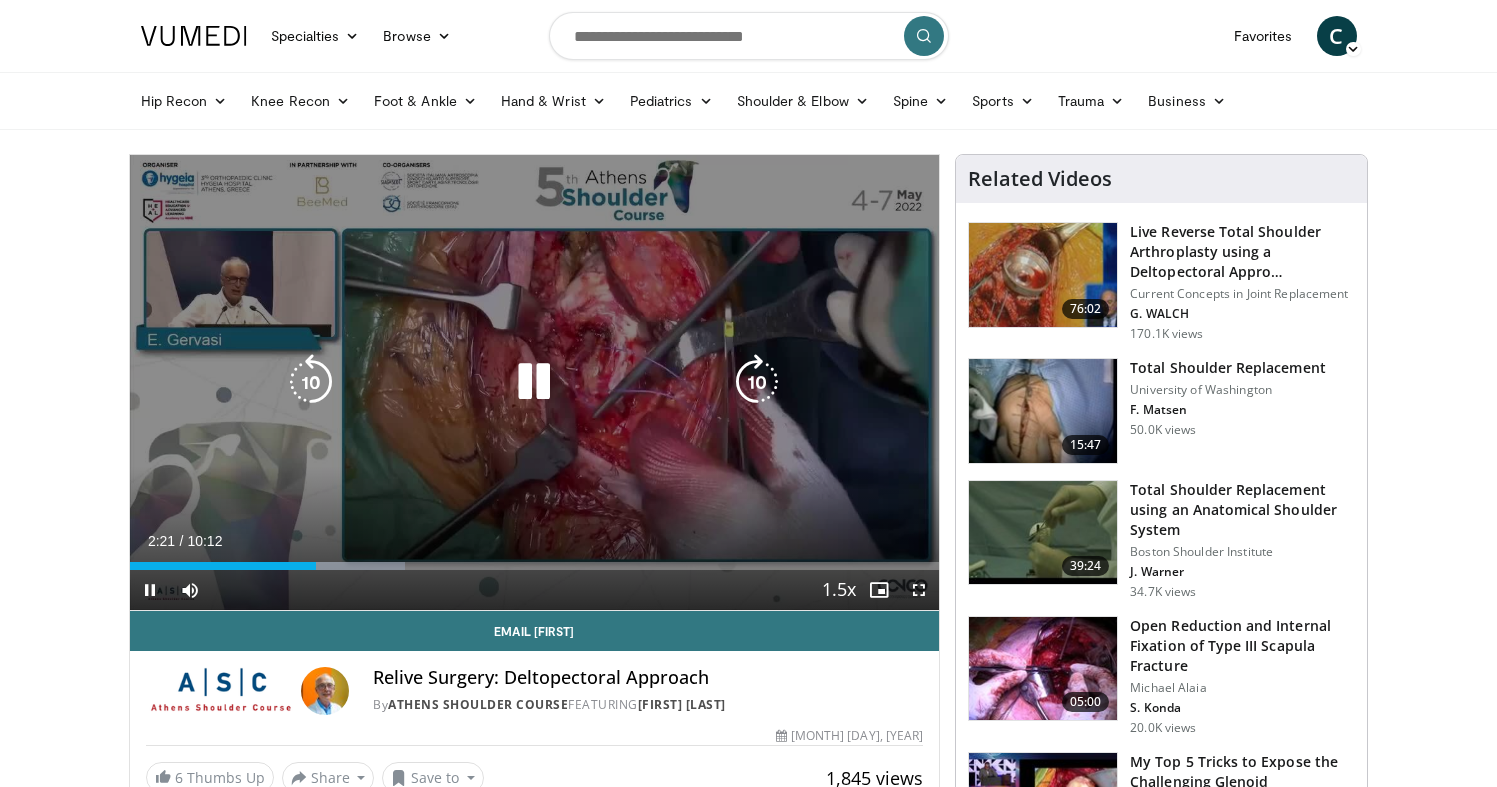 click at bounding box center [534, 382] 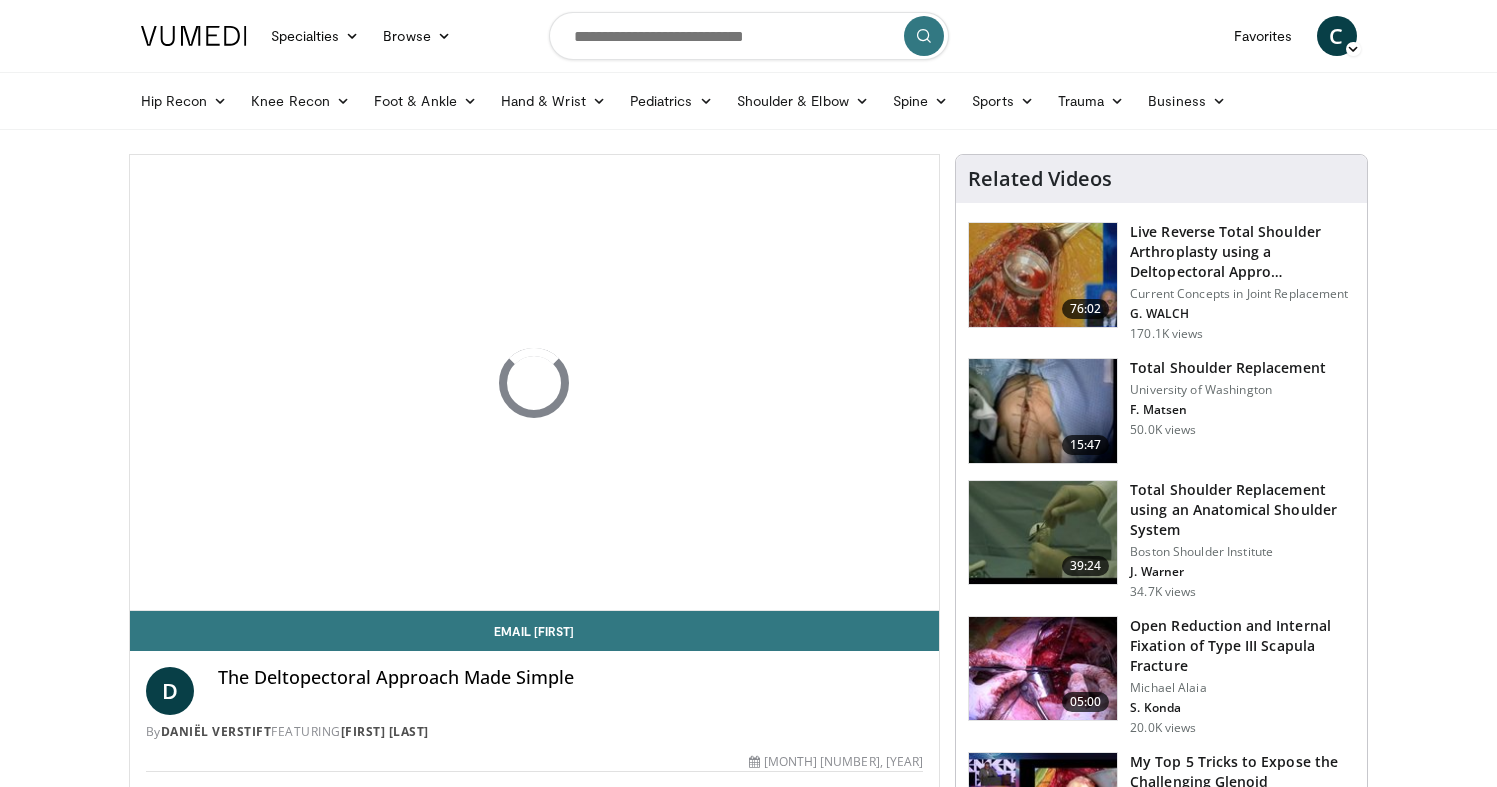scroll, scrollTop: 0, scrollLeft: 0, axis: both 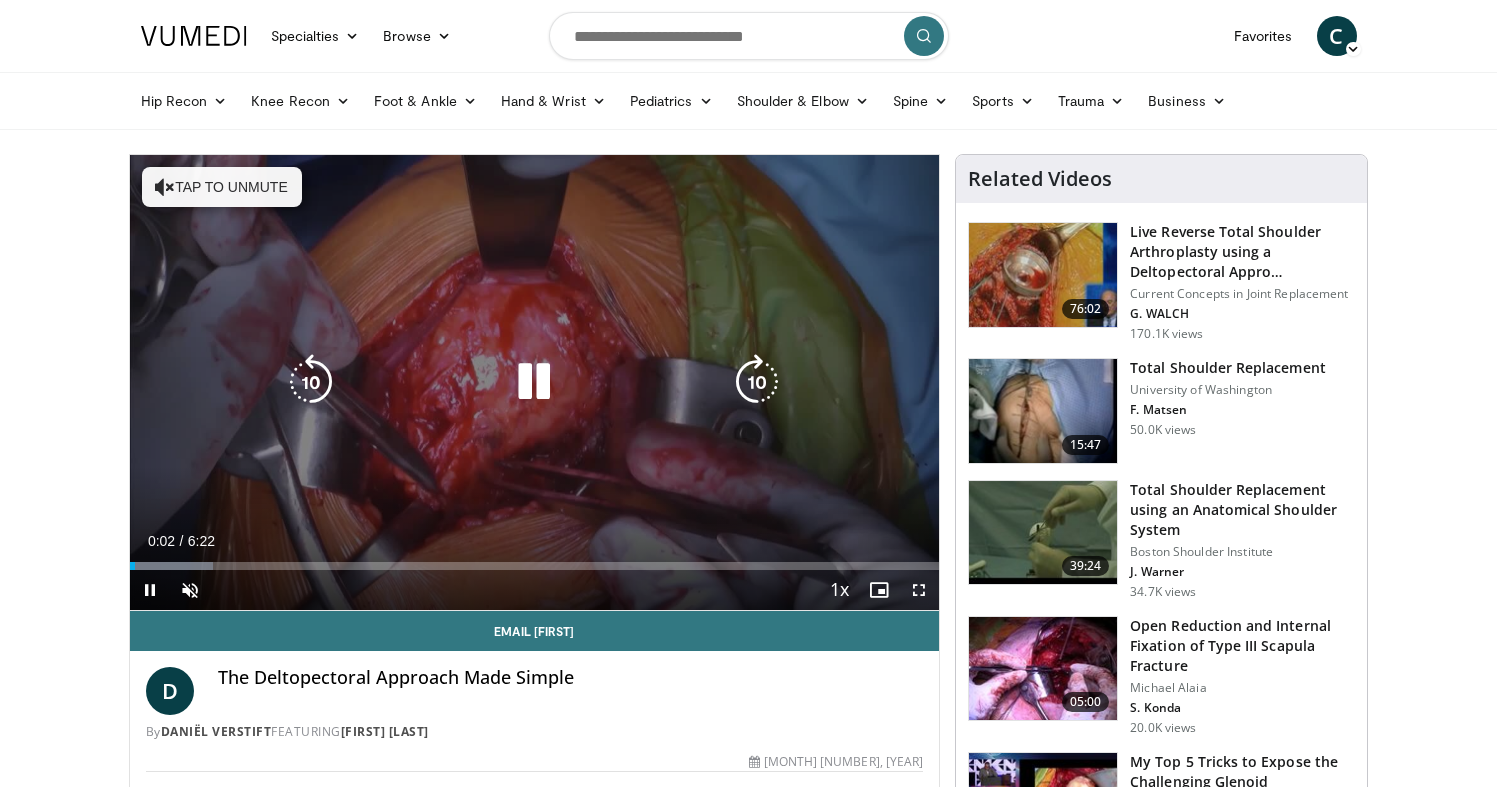 click at bounding box center (534, 382) 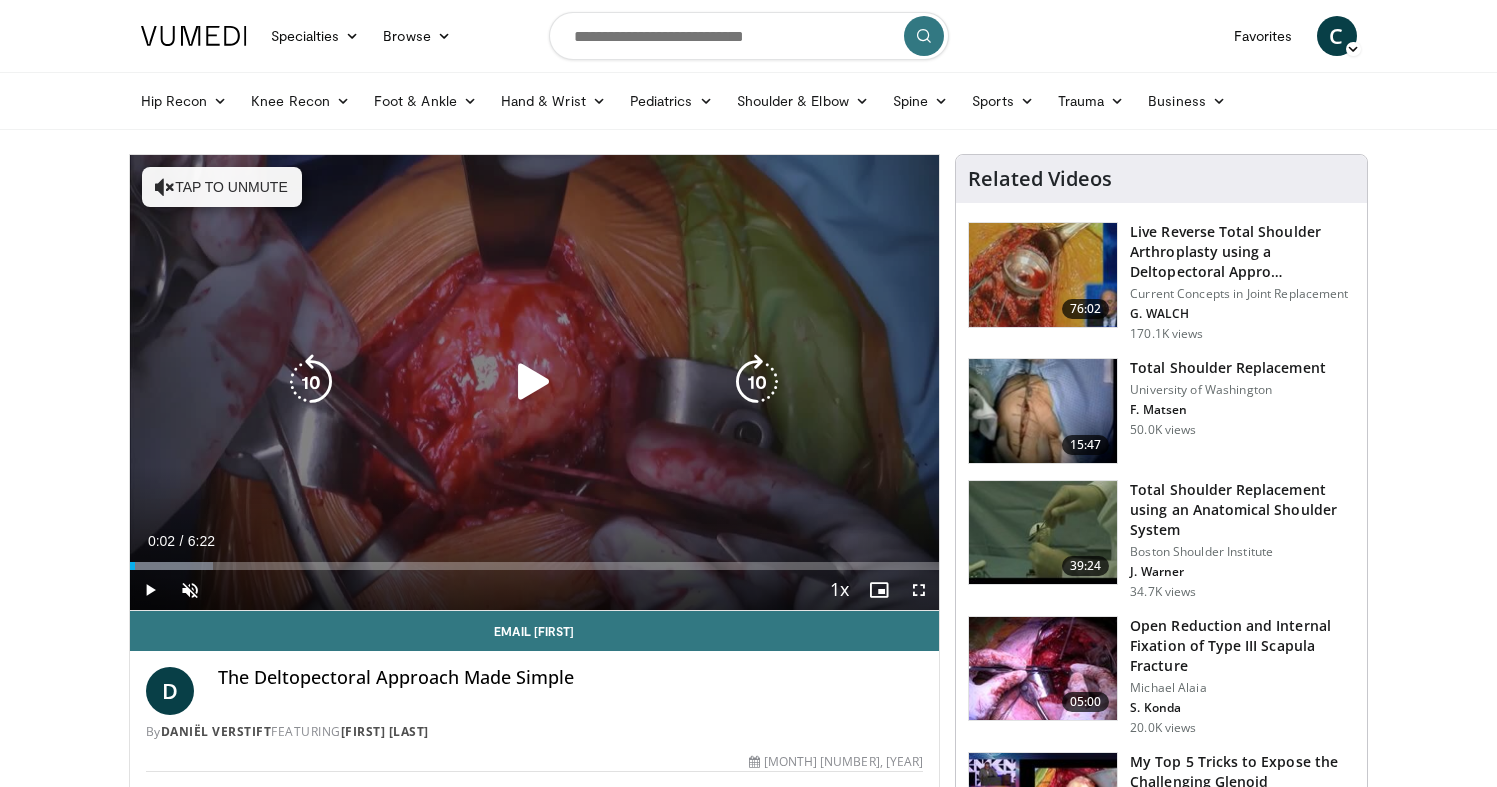 click on "10 seconds
Tap to unmute" at bounding box center (535, 382) 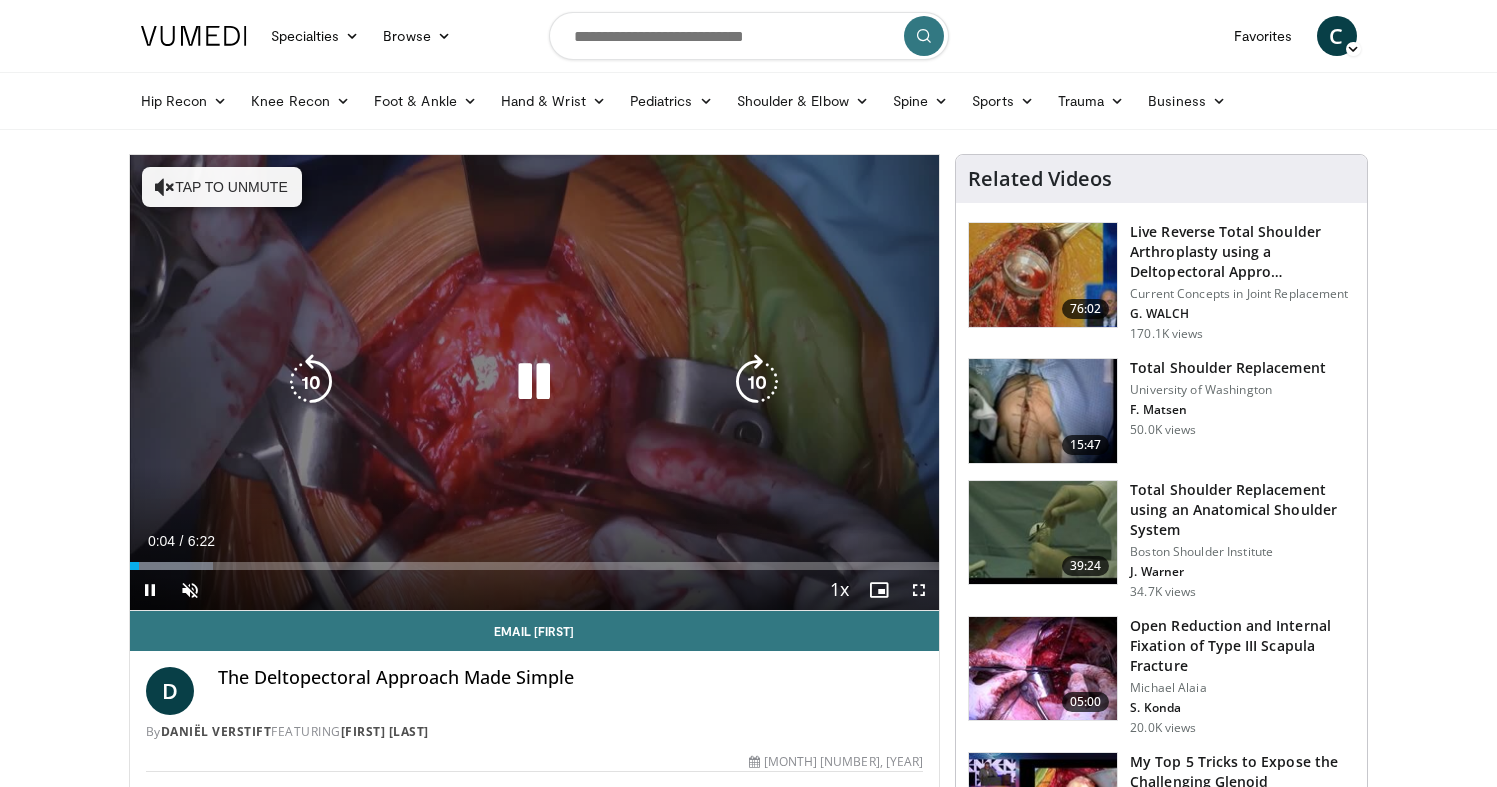 click on "Tap to unmute" at bounding box center (222, 187) 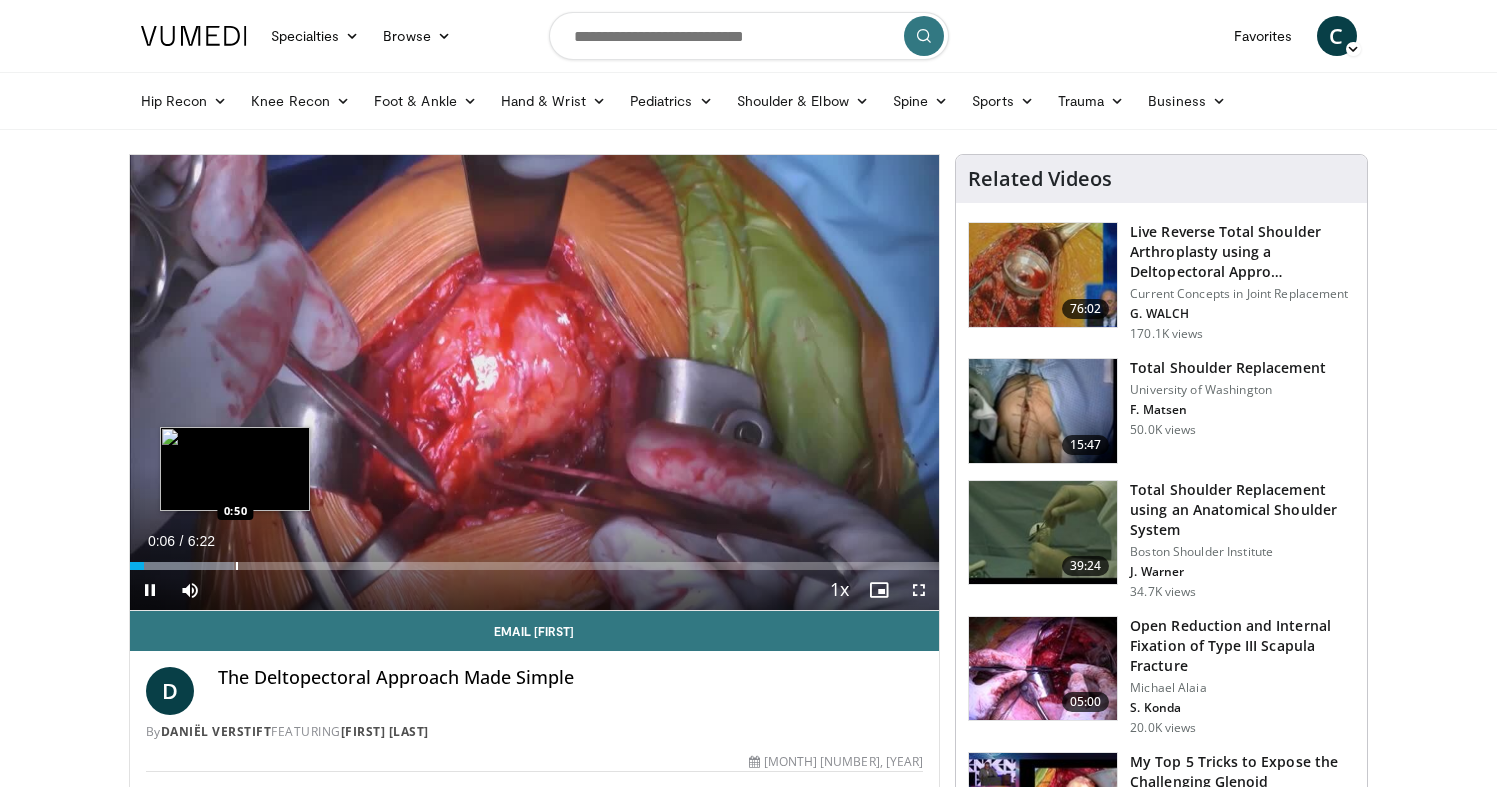 click on "Loaded :  12.94% 0:06 0:50" at bounding box center [535, 560] 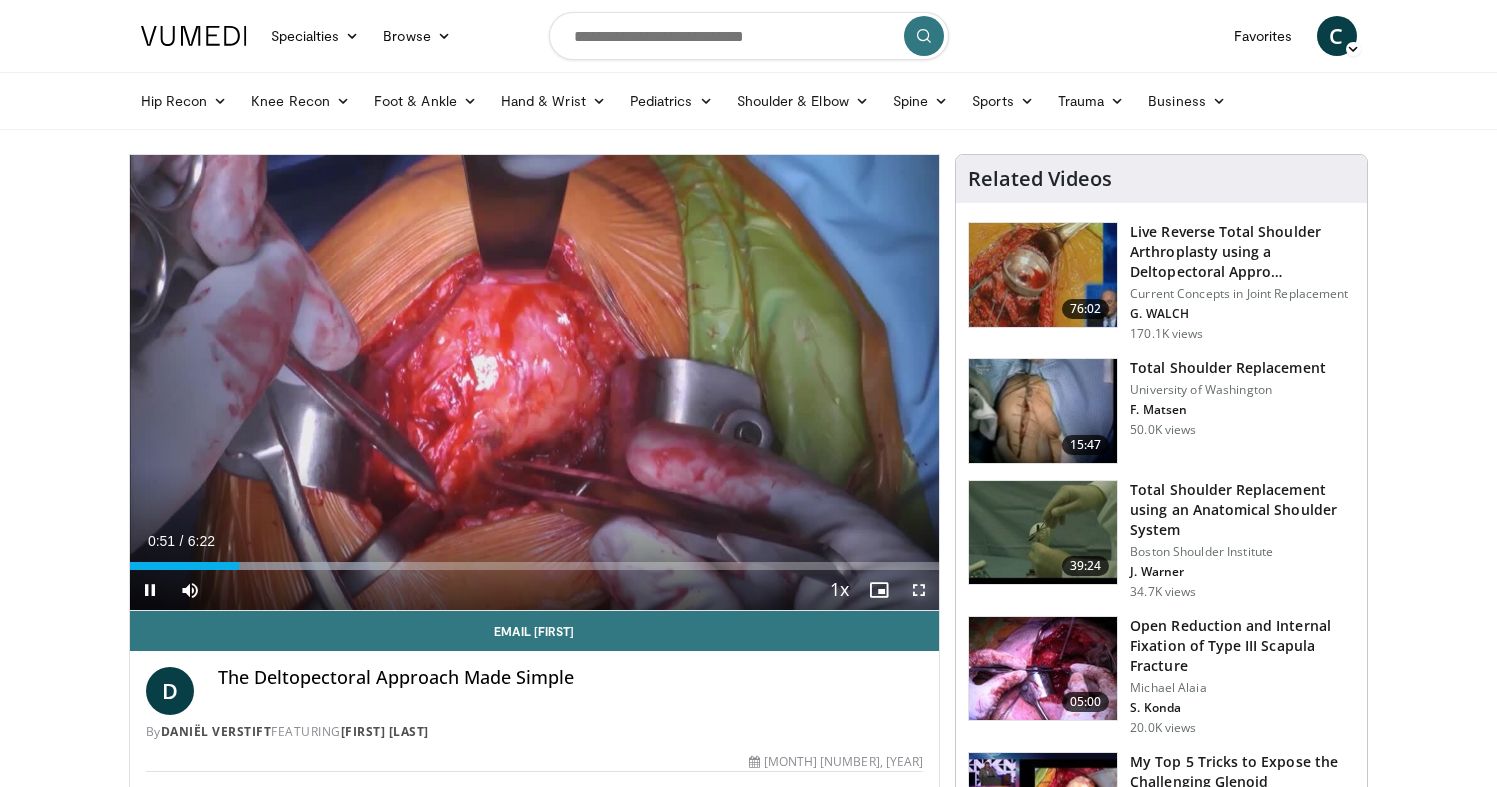 click at bounding box center (919, 590) 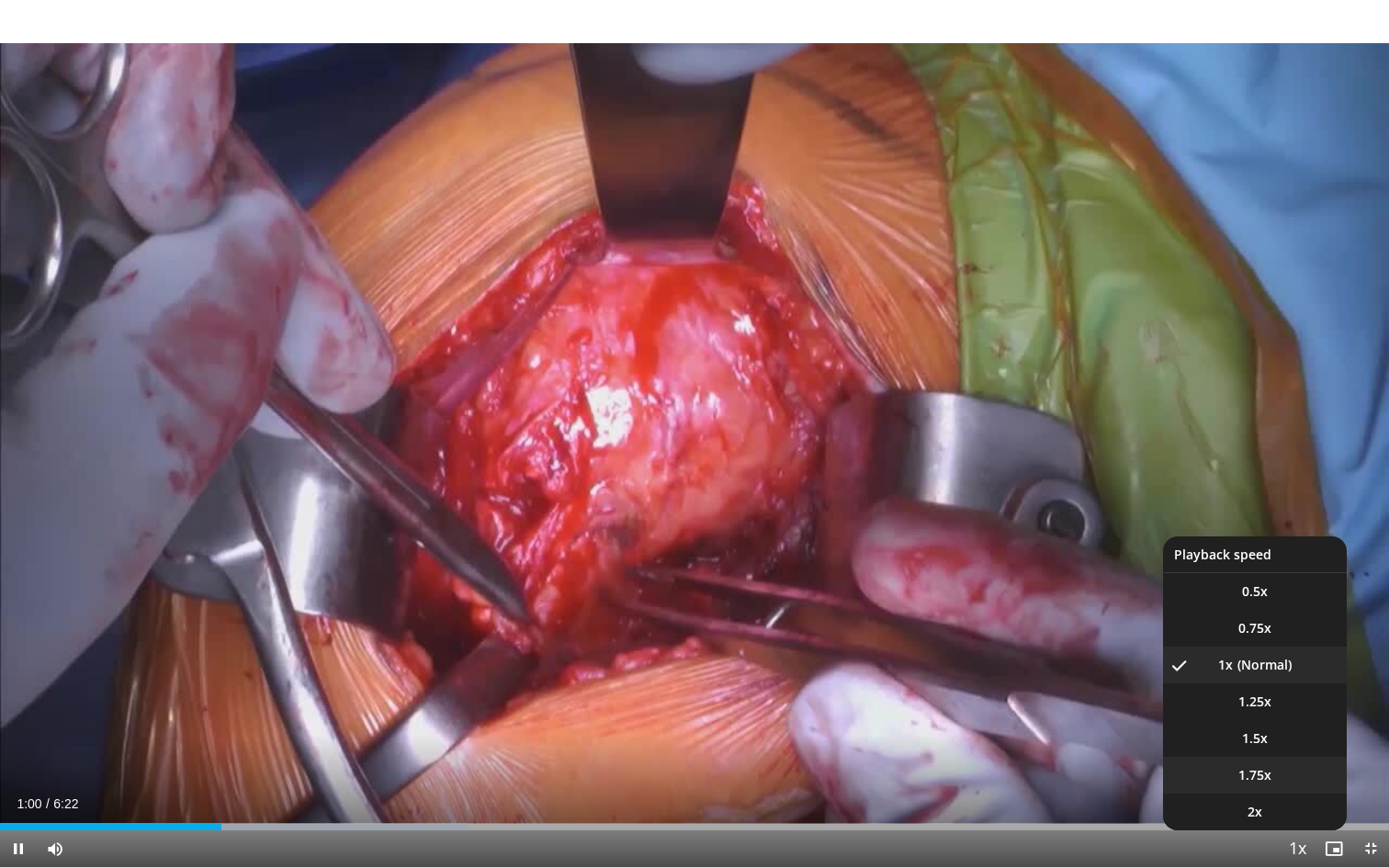 click on "1.75x" at bounding box center (1255, 775) 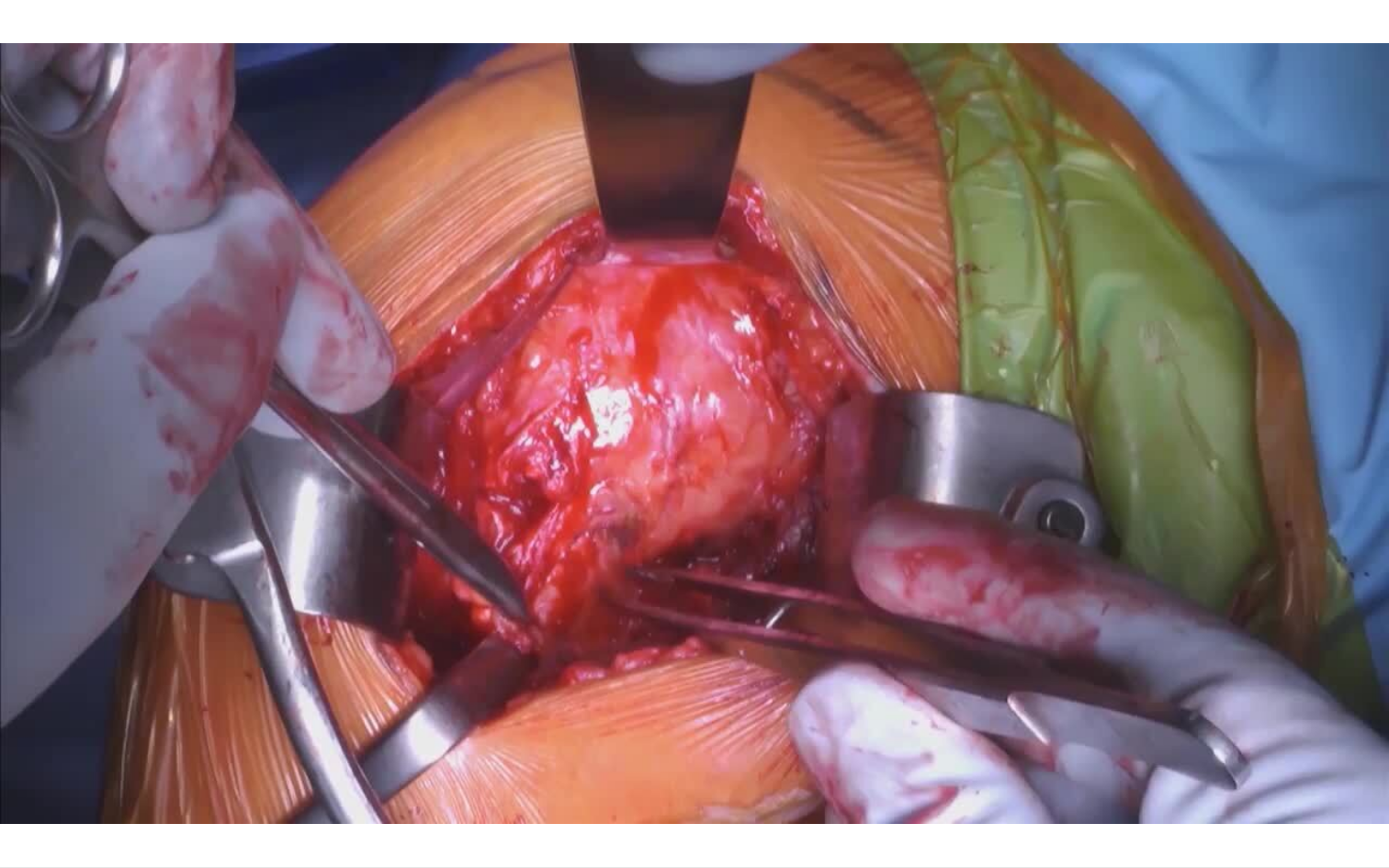 type 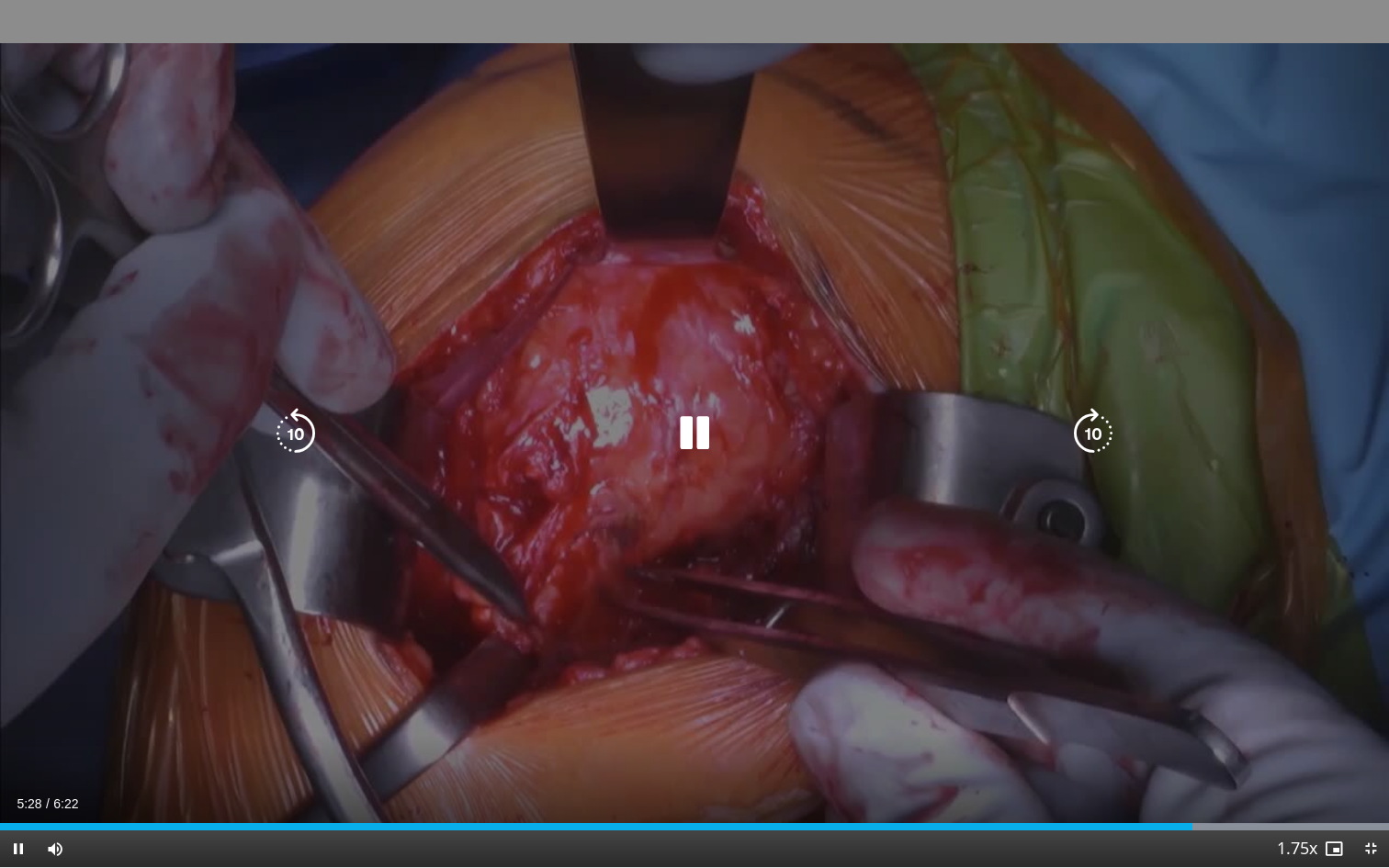 click at bounding box center [694, 434] 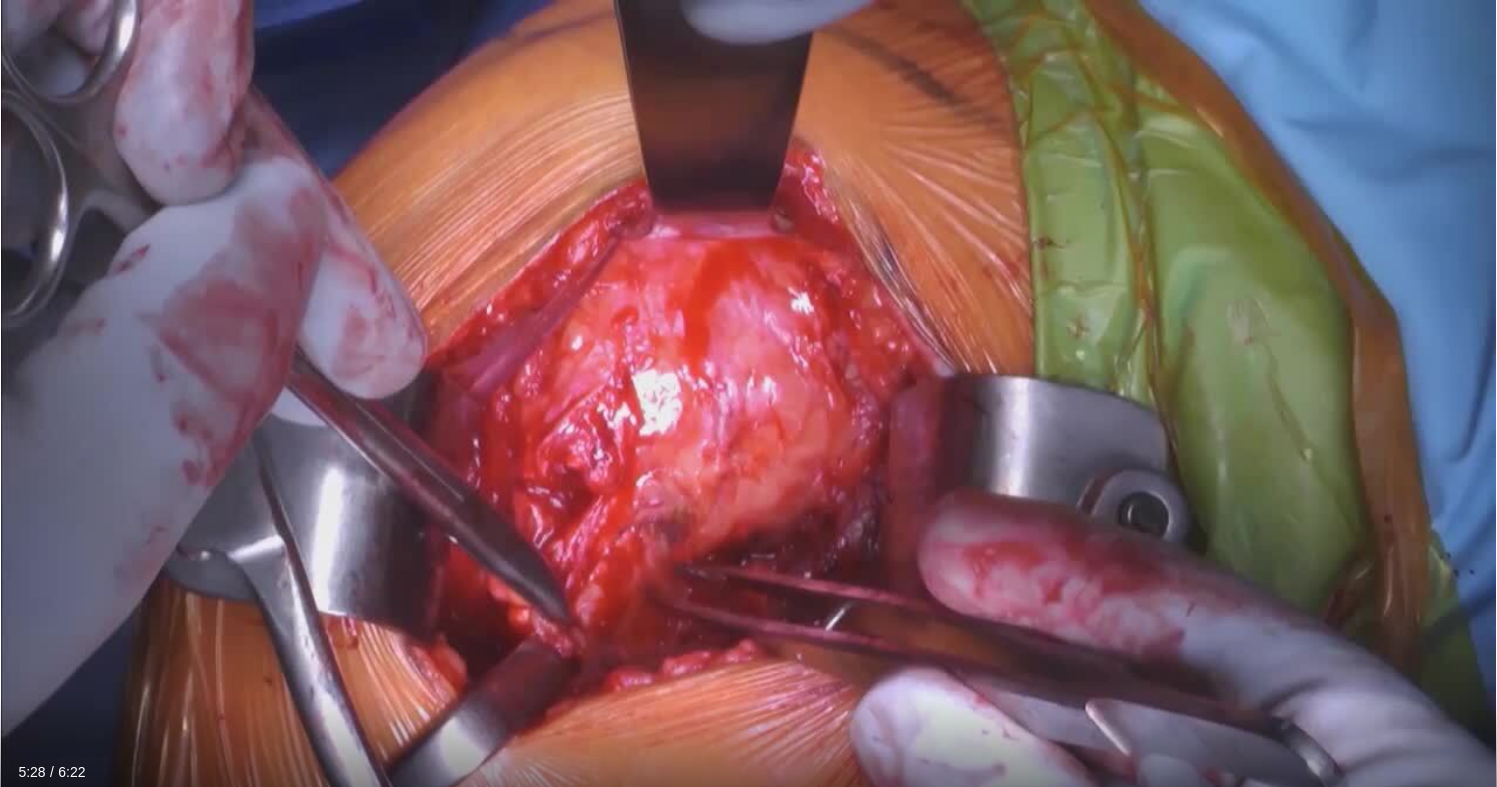 scroll, scrollTop: 0, scrollLeft: 0, axis: both 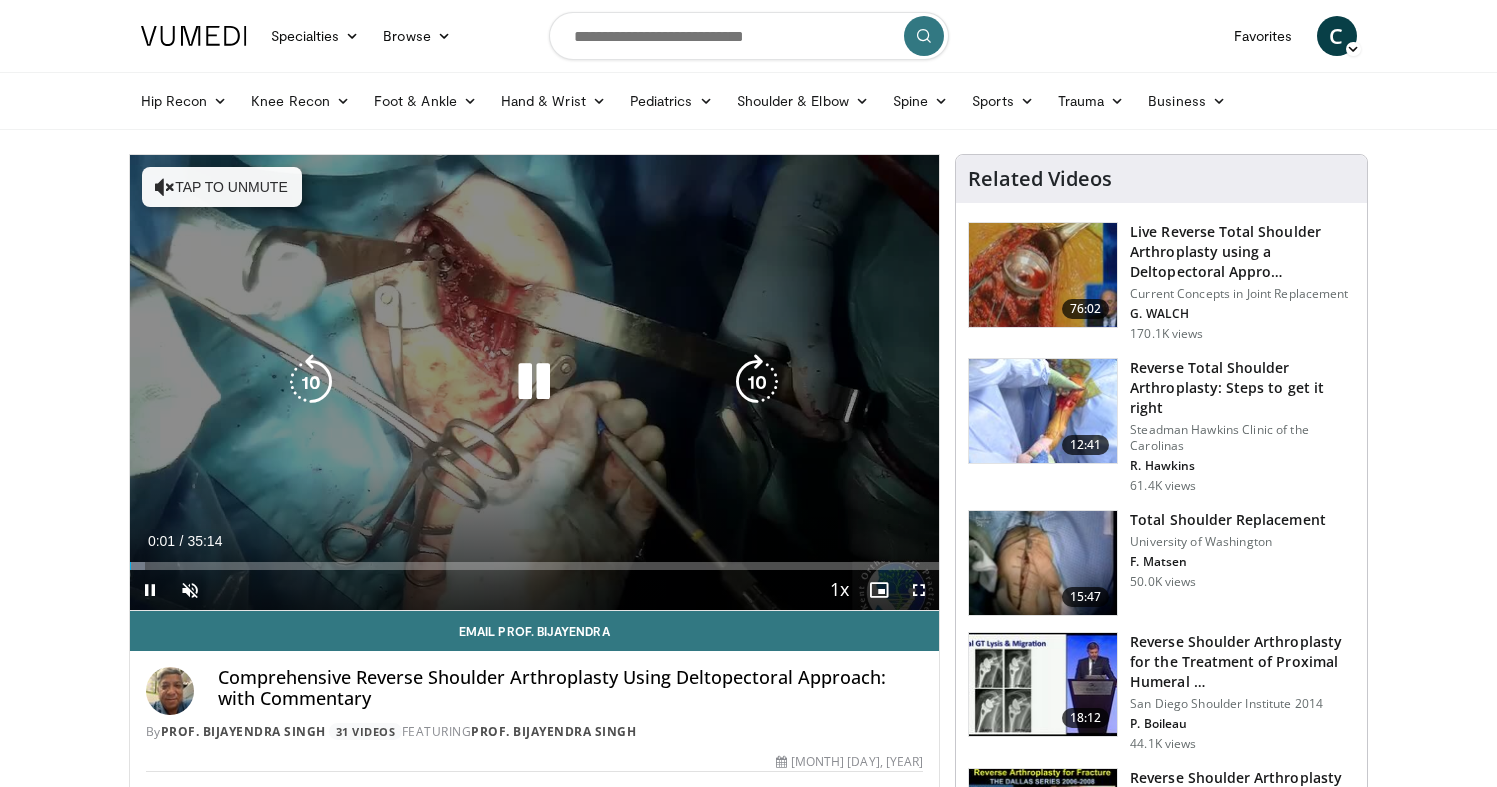 click on "Tap to unmute" at bounding box center [222, 187] 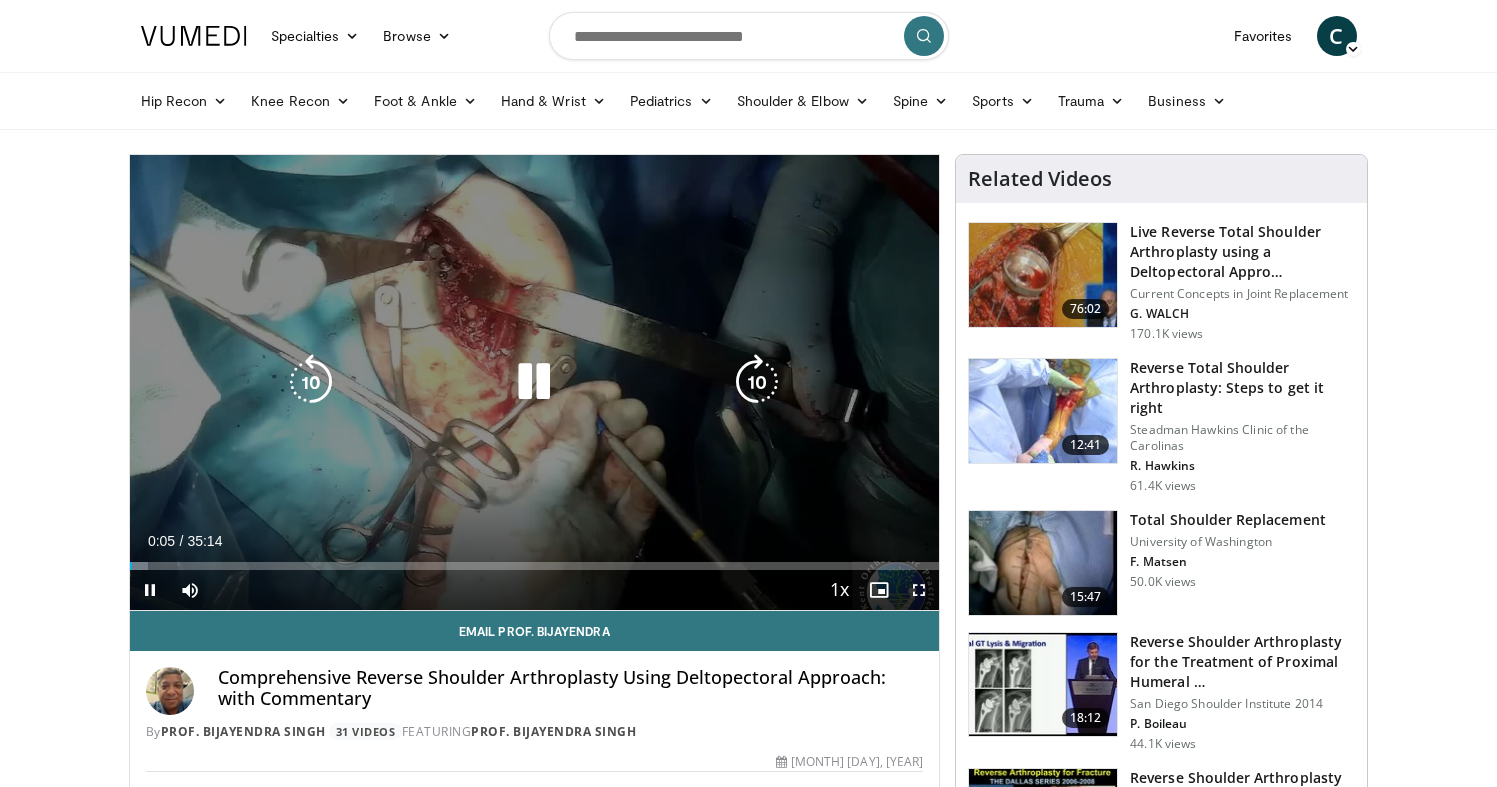 click at bounding box center [534, 382] 